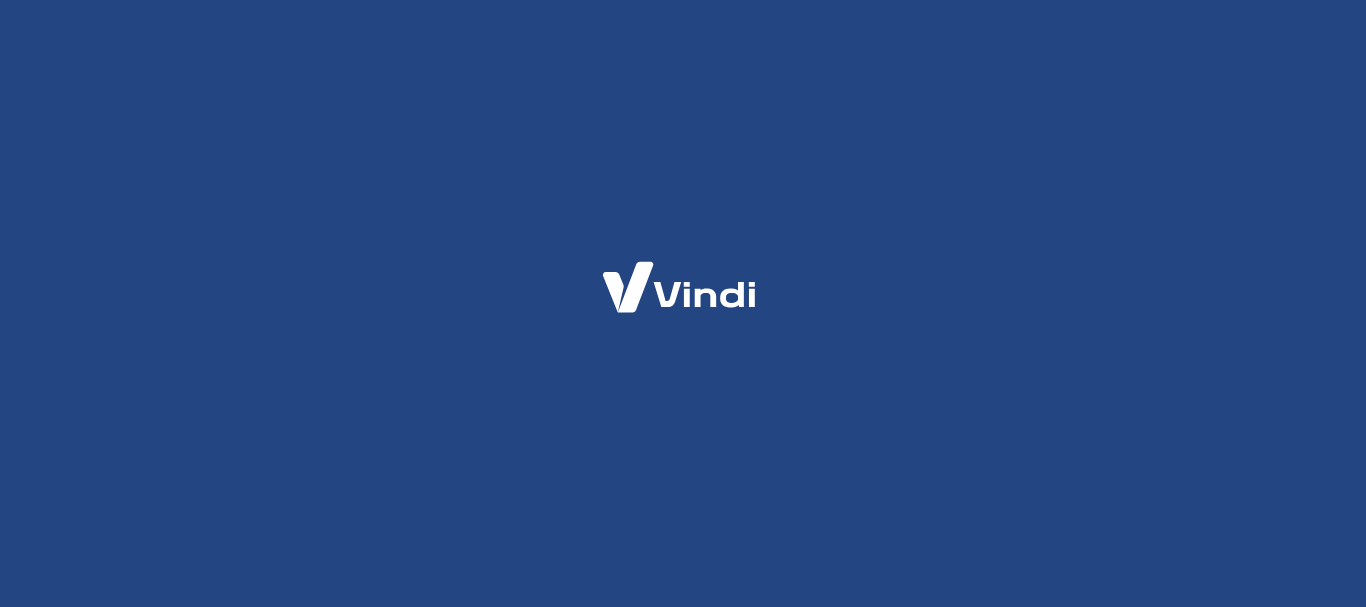 scroll, scrollTop: 0, scrollLeft: 0, axis: both 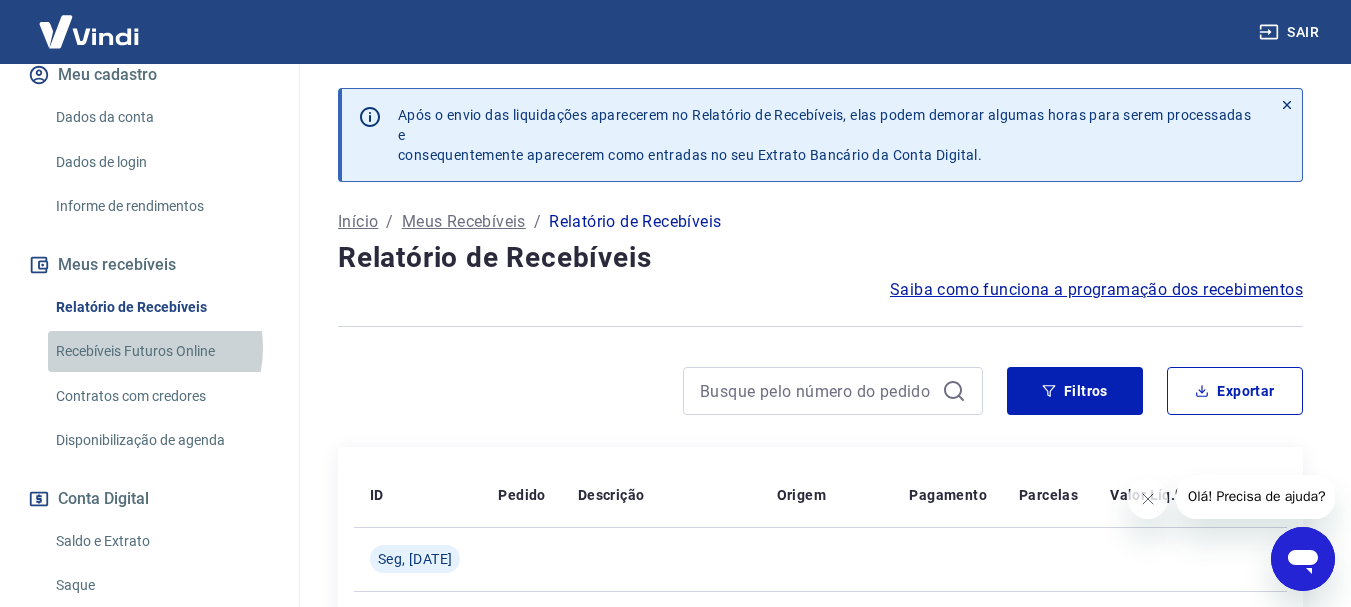 click on "Recebíveis Futuros Online" at bounding box center (161, 351) 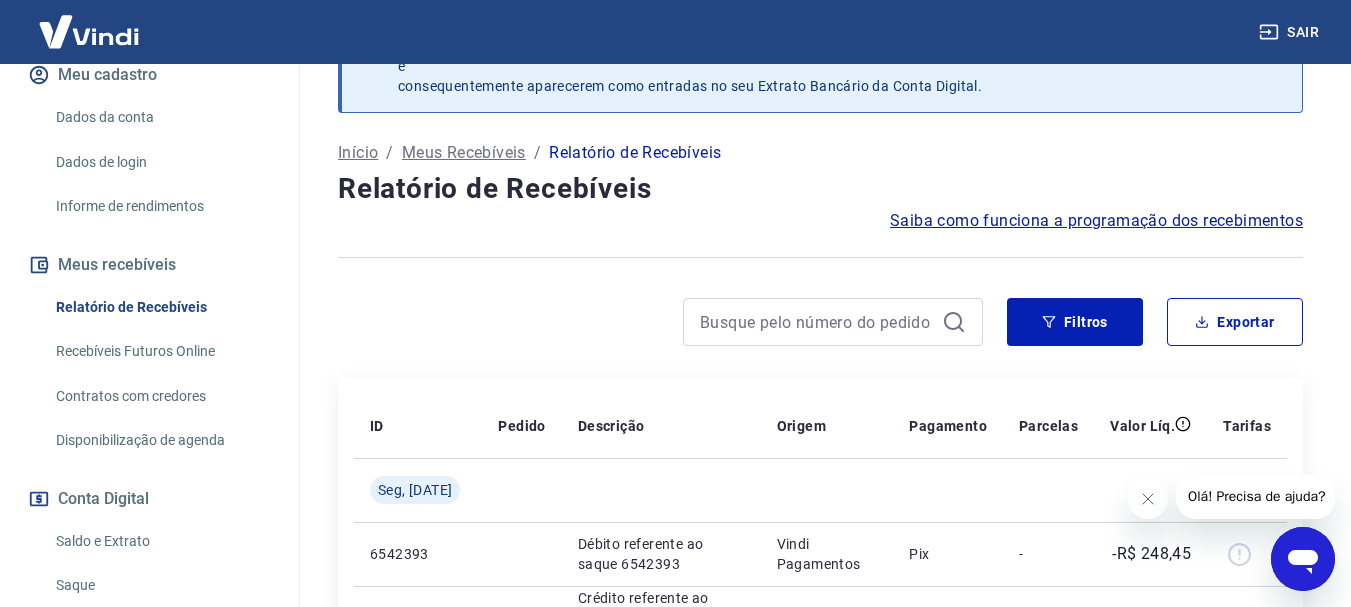 scroll, scrollTop: 200, scrollLeft: 0, axis: vertical 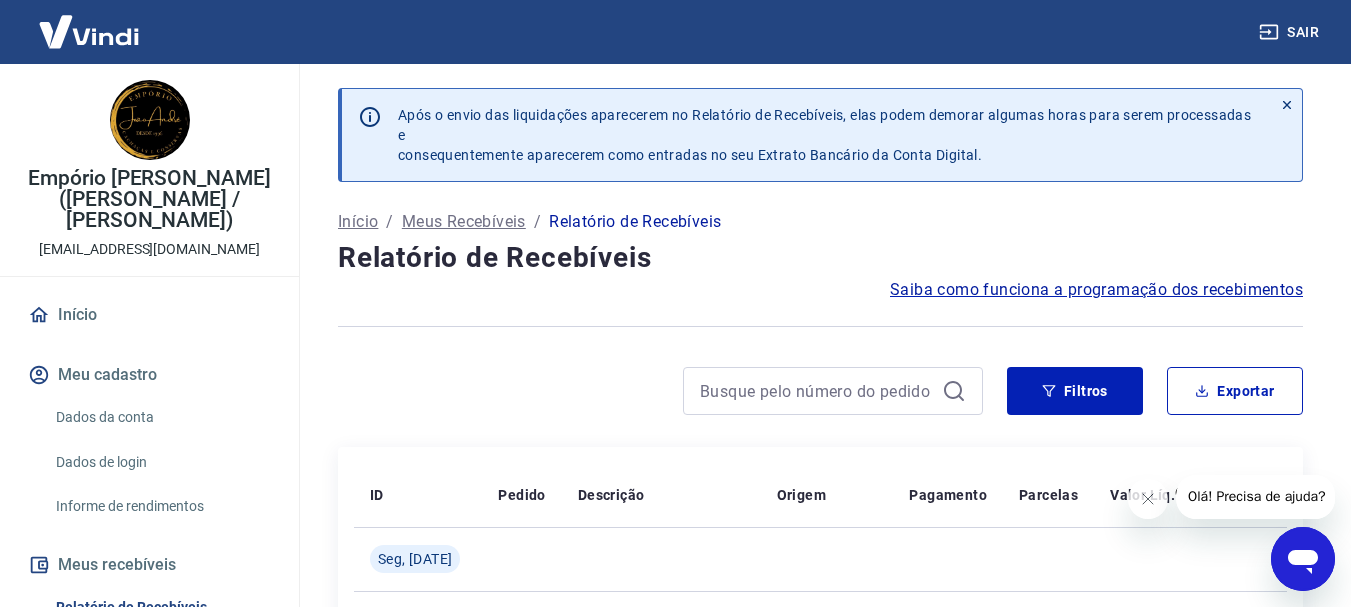 click 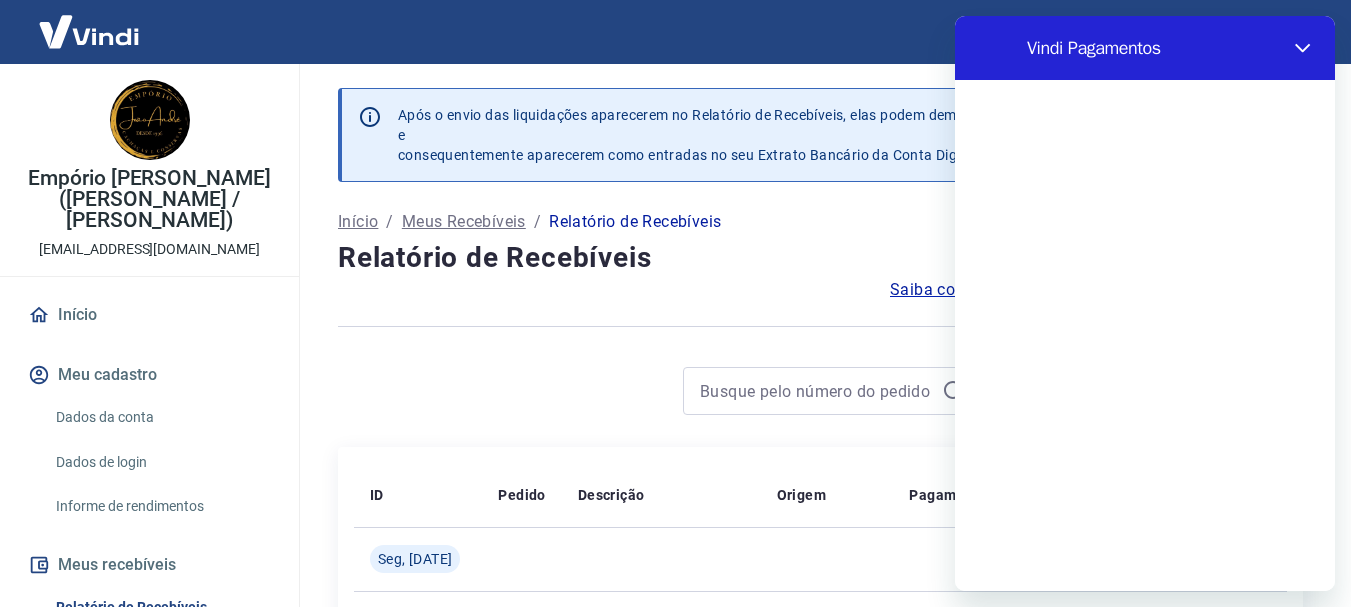 scroll, scrollTop: 0, scrollLeft: 0, axis: both 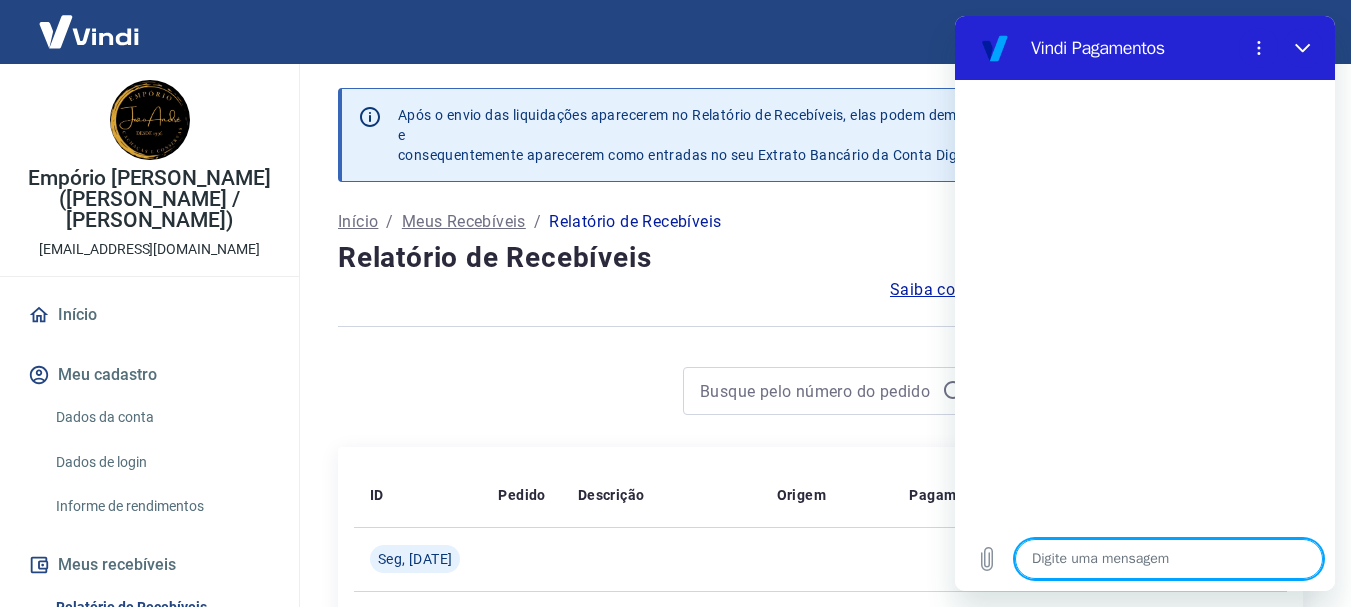 click at bounding box center (1169, 559) 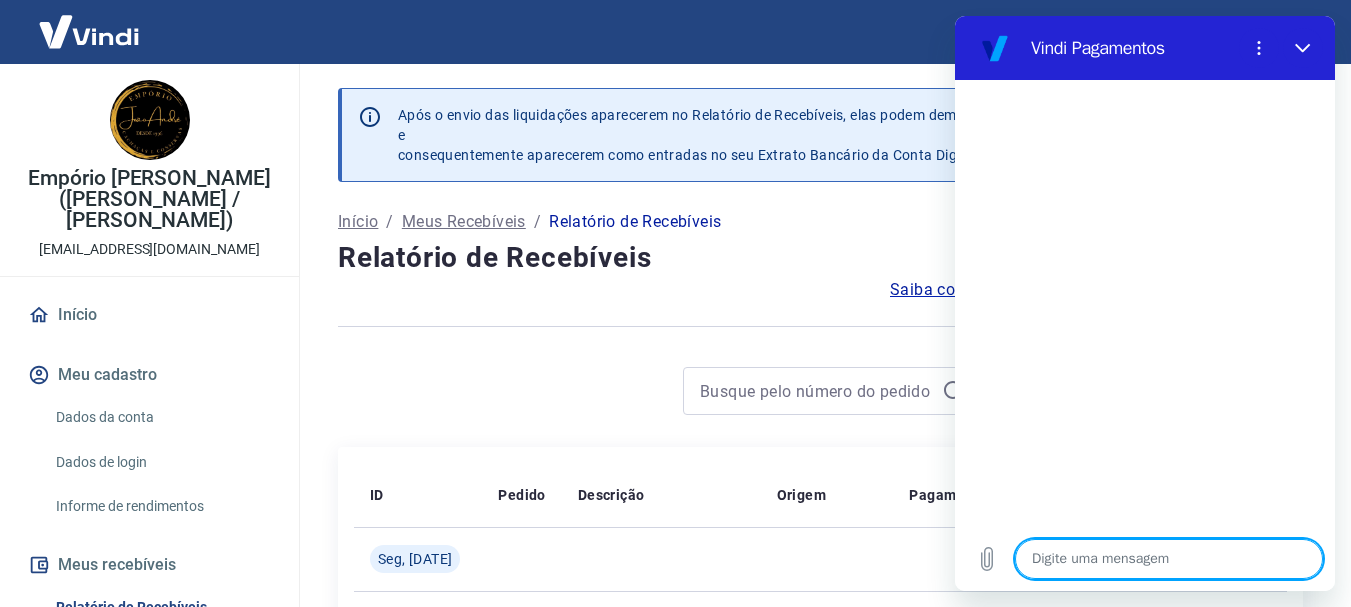 type on "B" 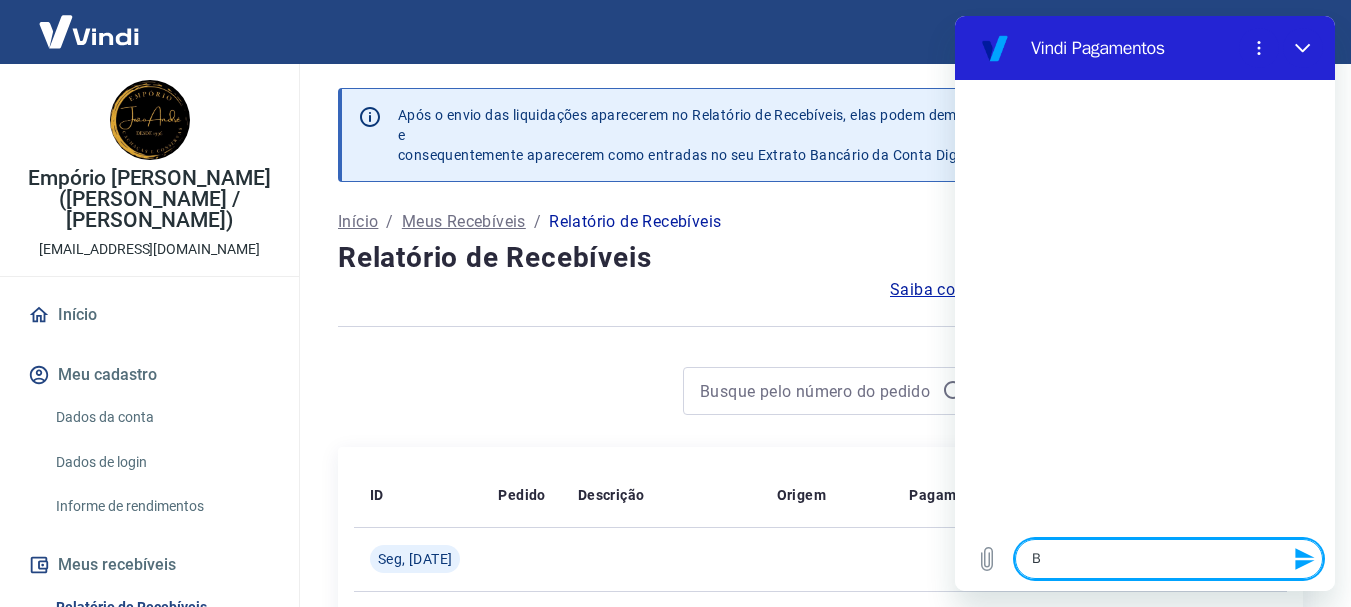 type on "Bo" 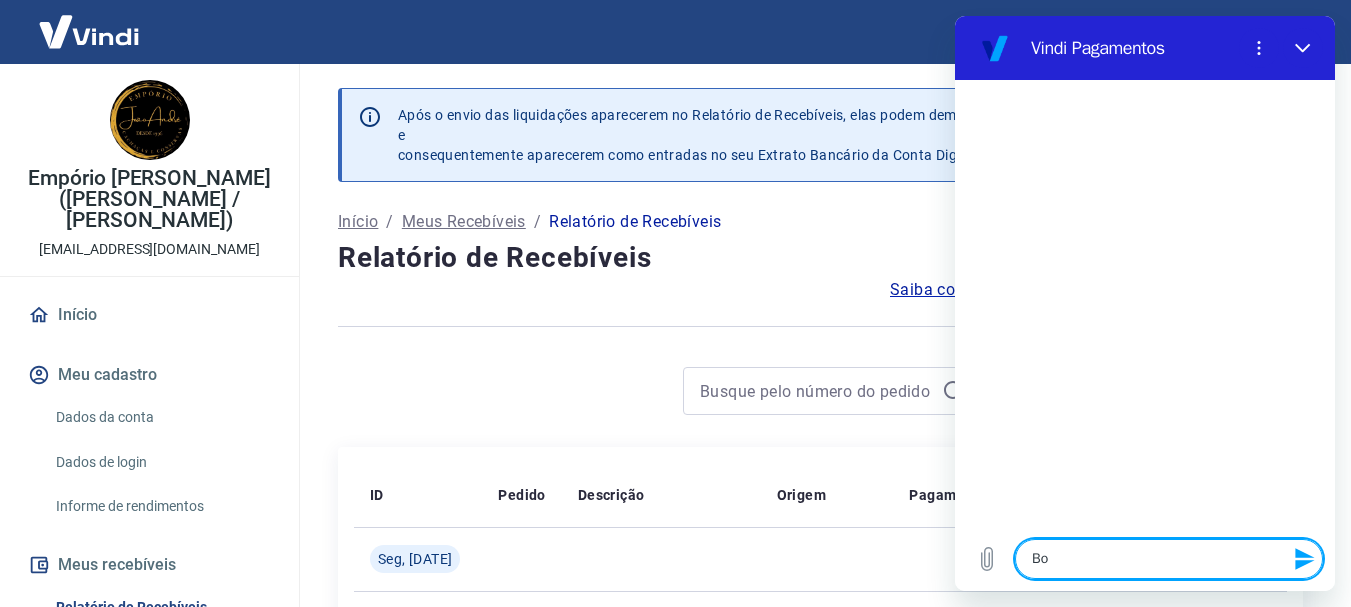 type on "x" 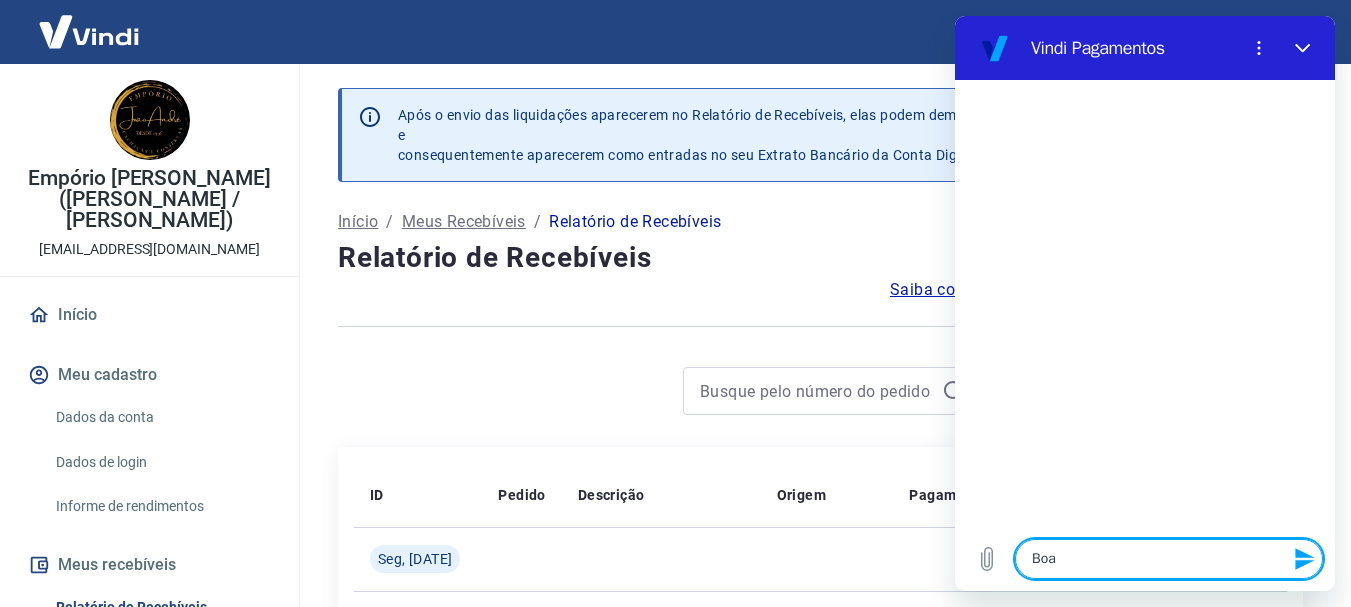type on "x" 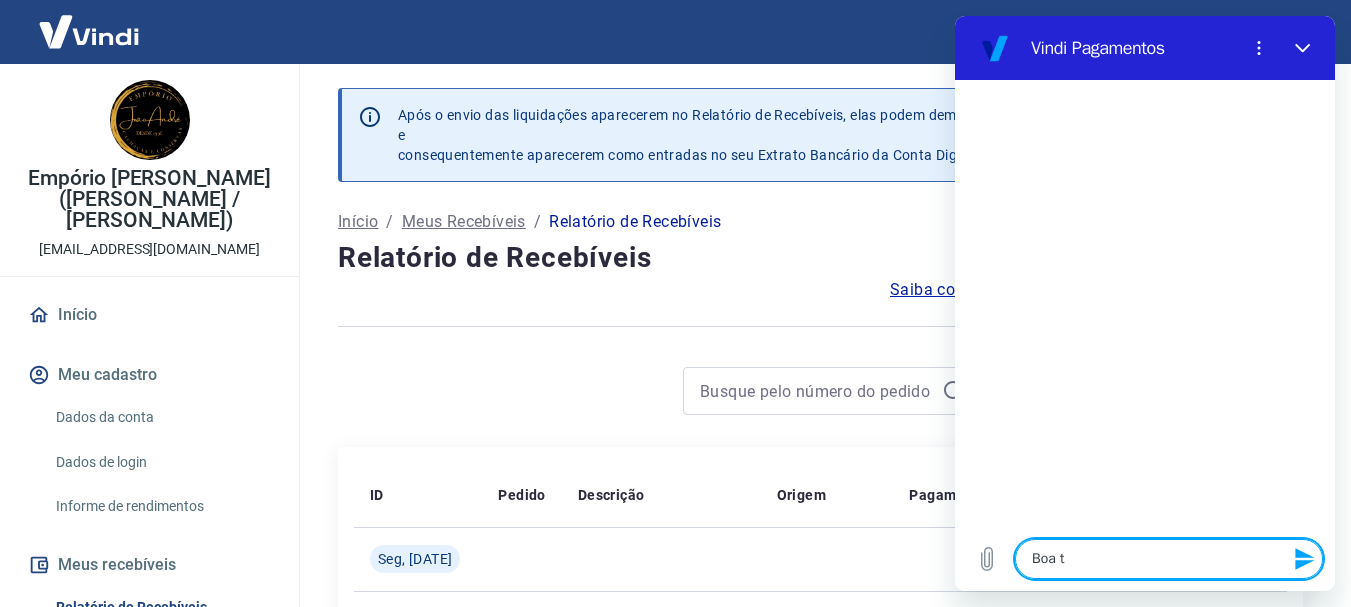 type on "Boa ta" 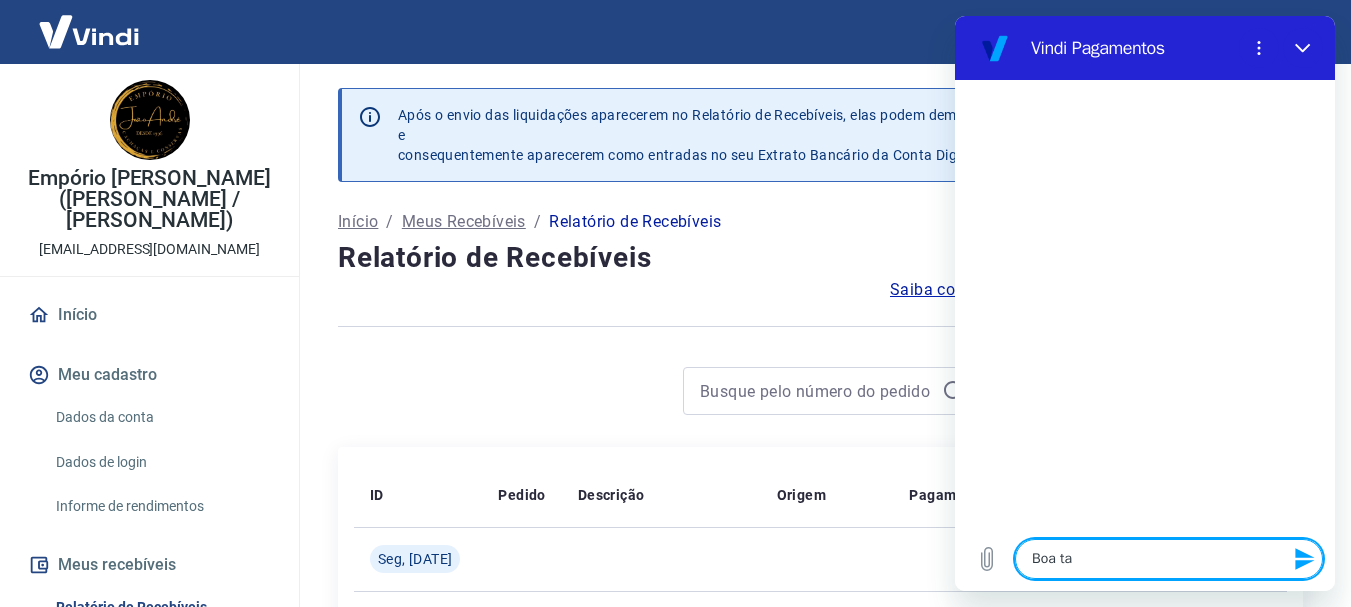 type on "Boa tar" 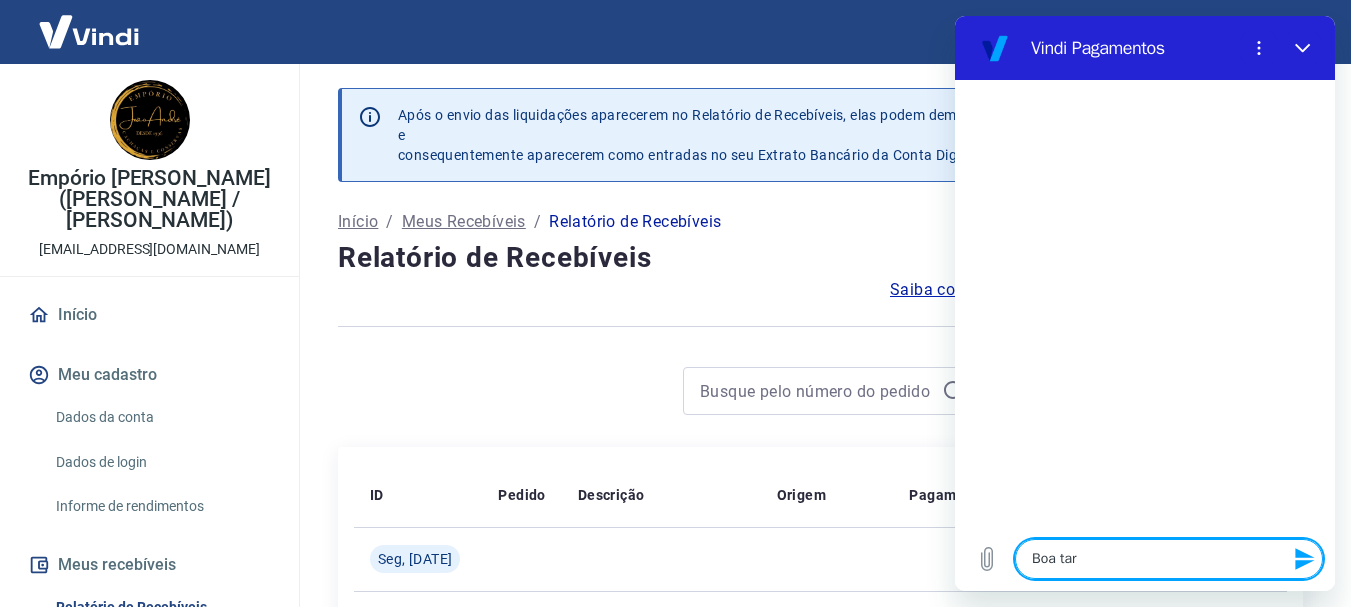 type on "Boa tard" 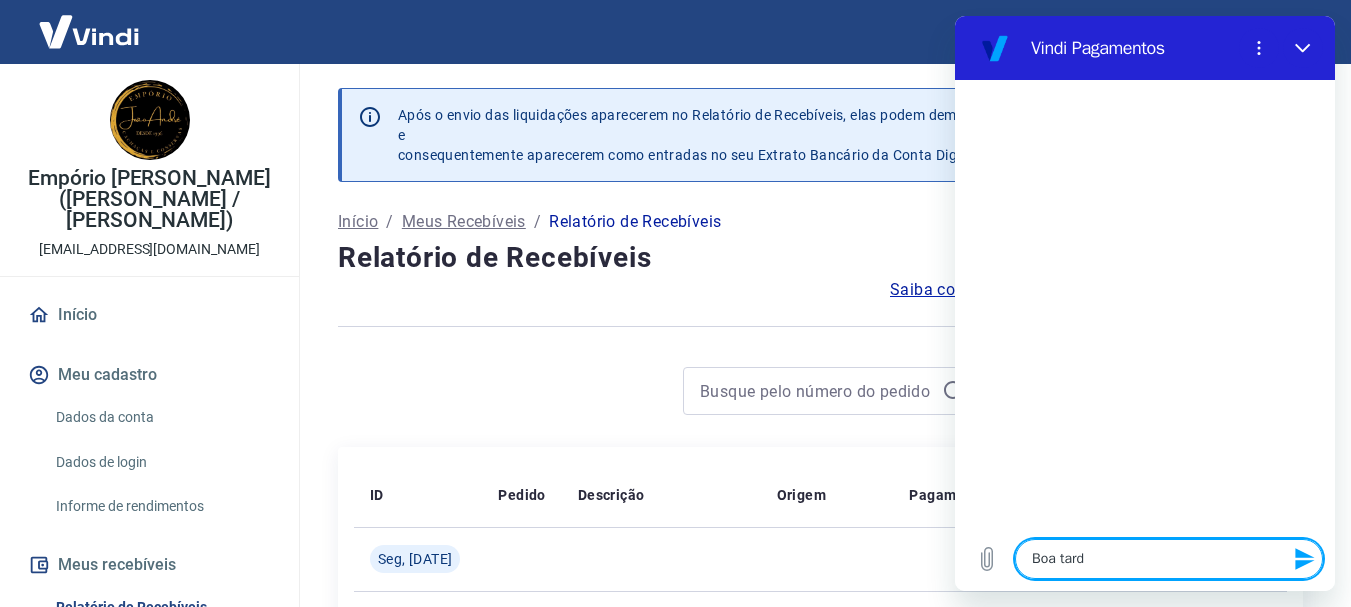 type on "Boa tarde" 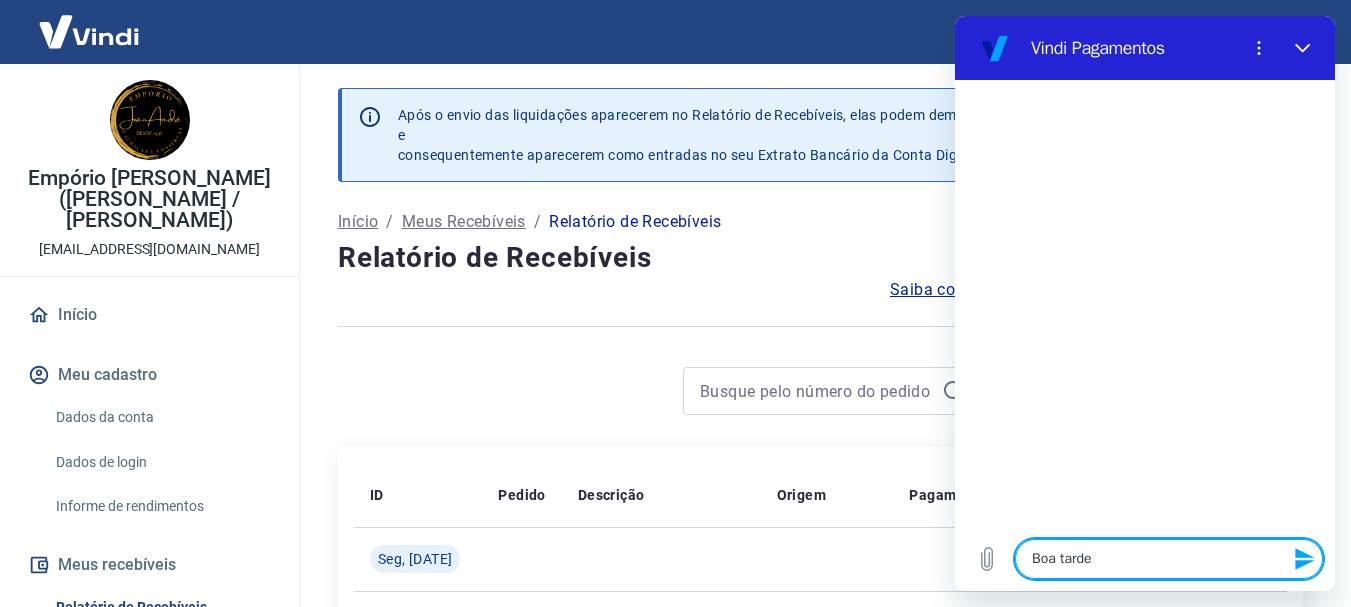 type on "Boa tarde" 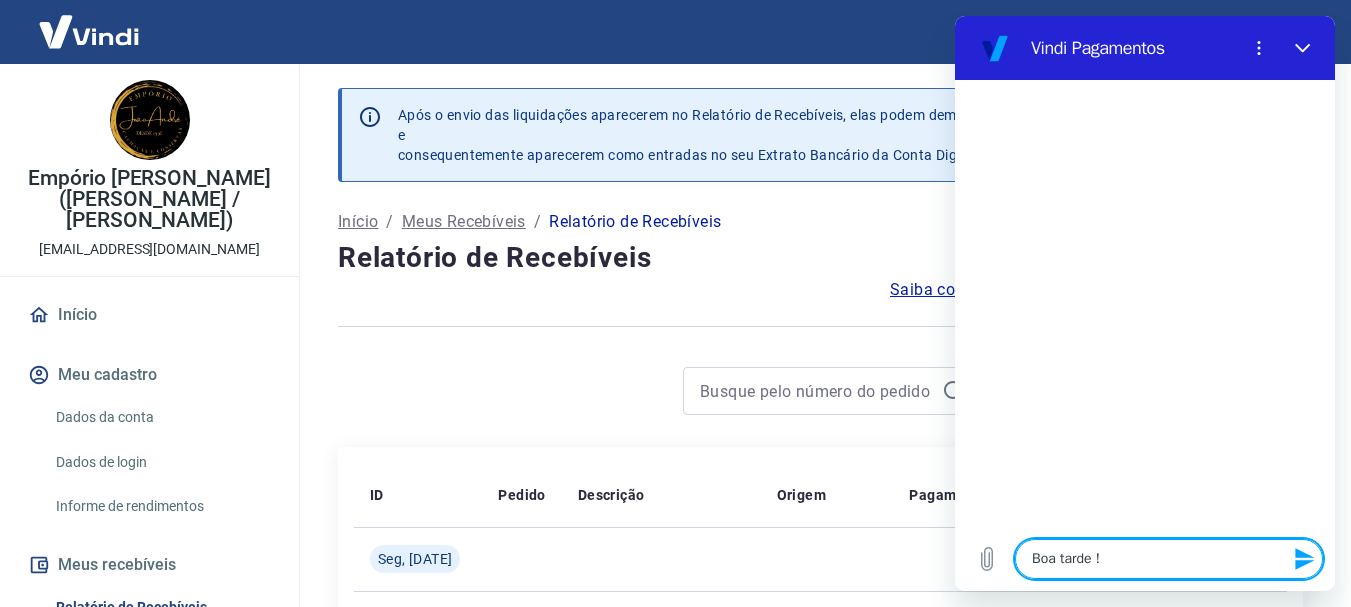 type 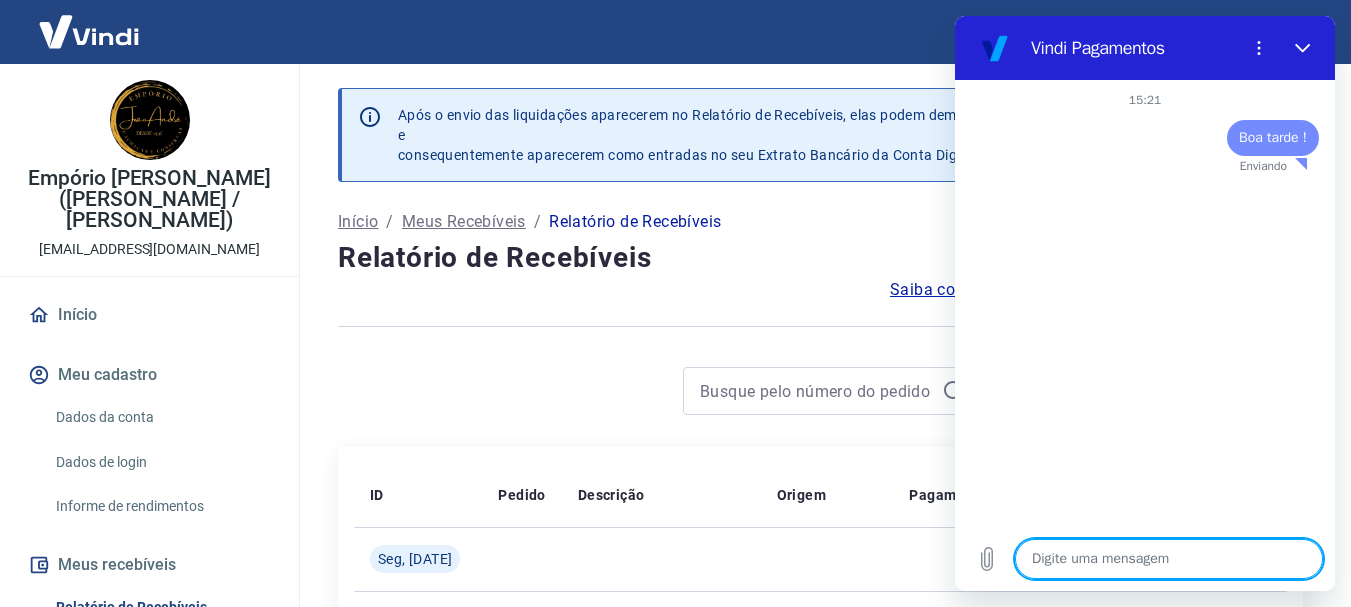 type on "x" 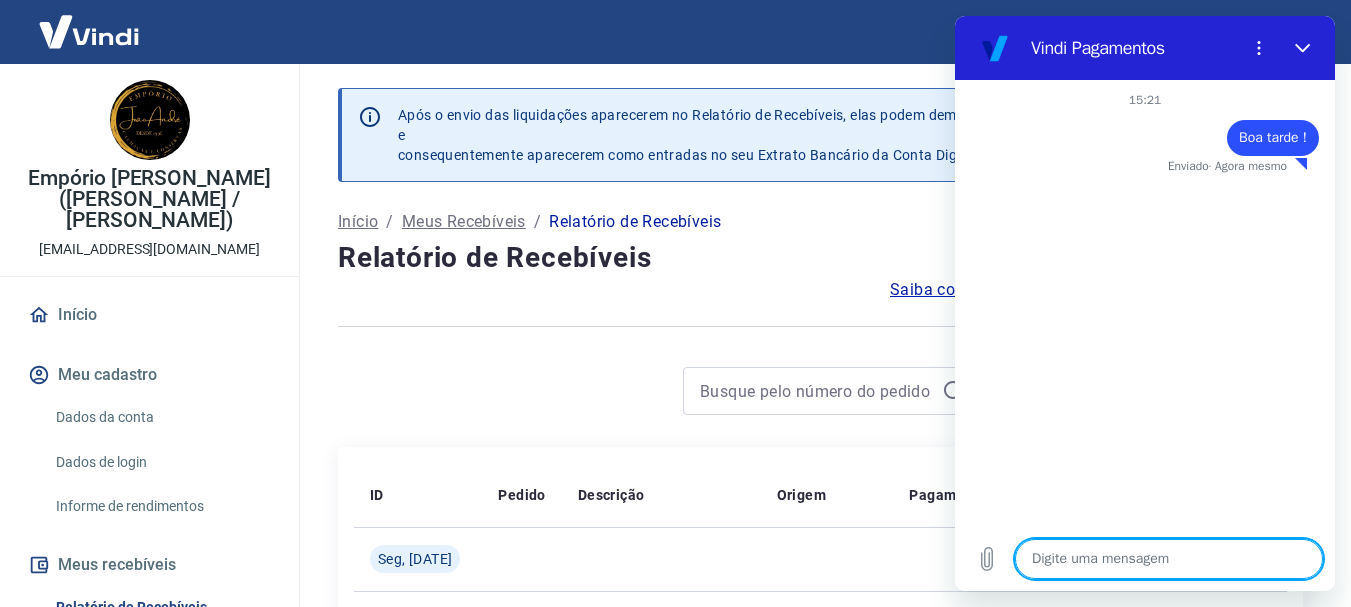type on "R" 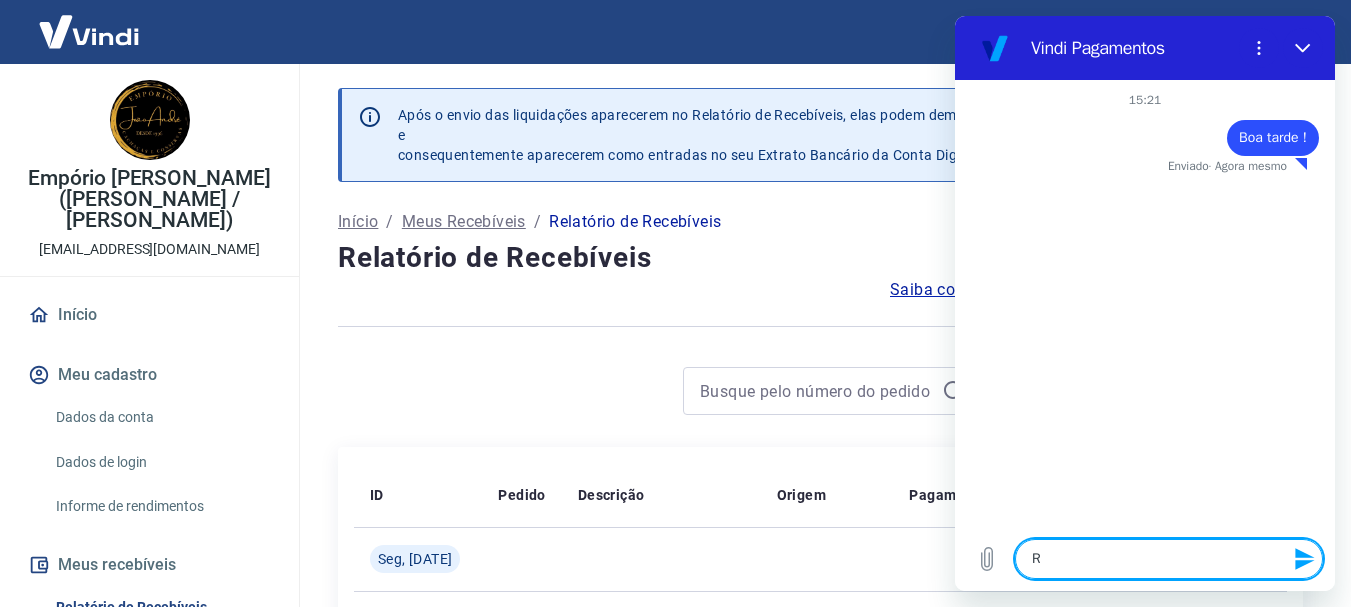 type 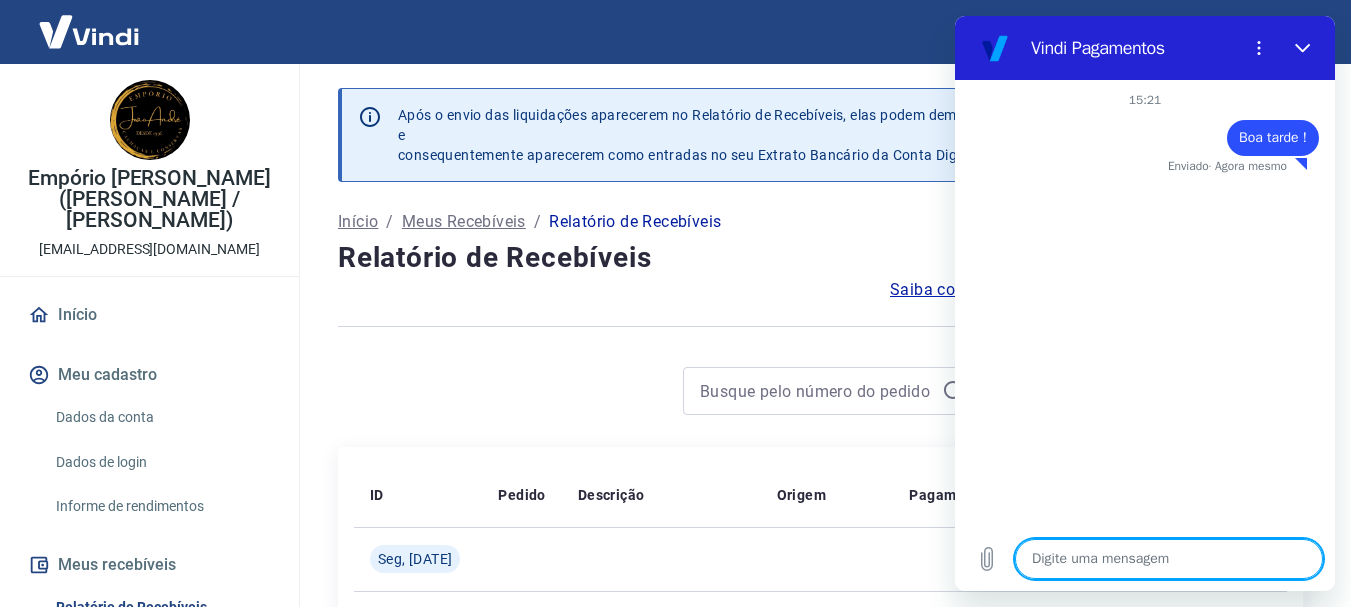 type on "T" 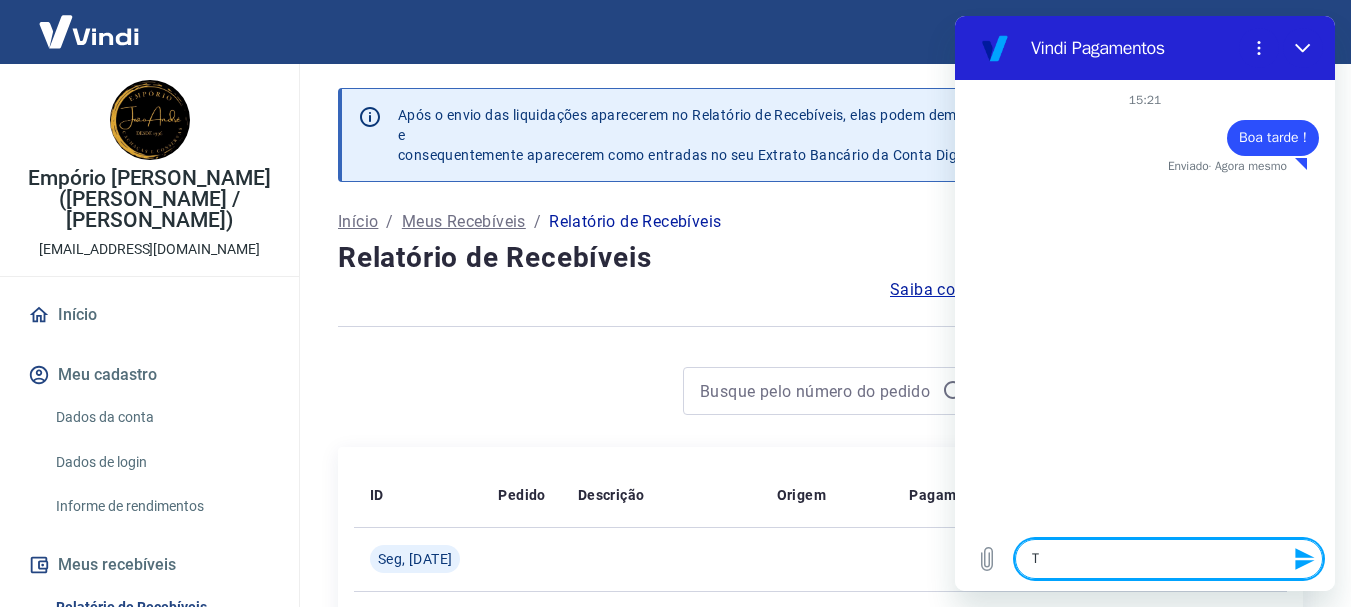 type on "Te" 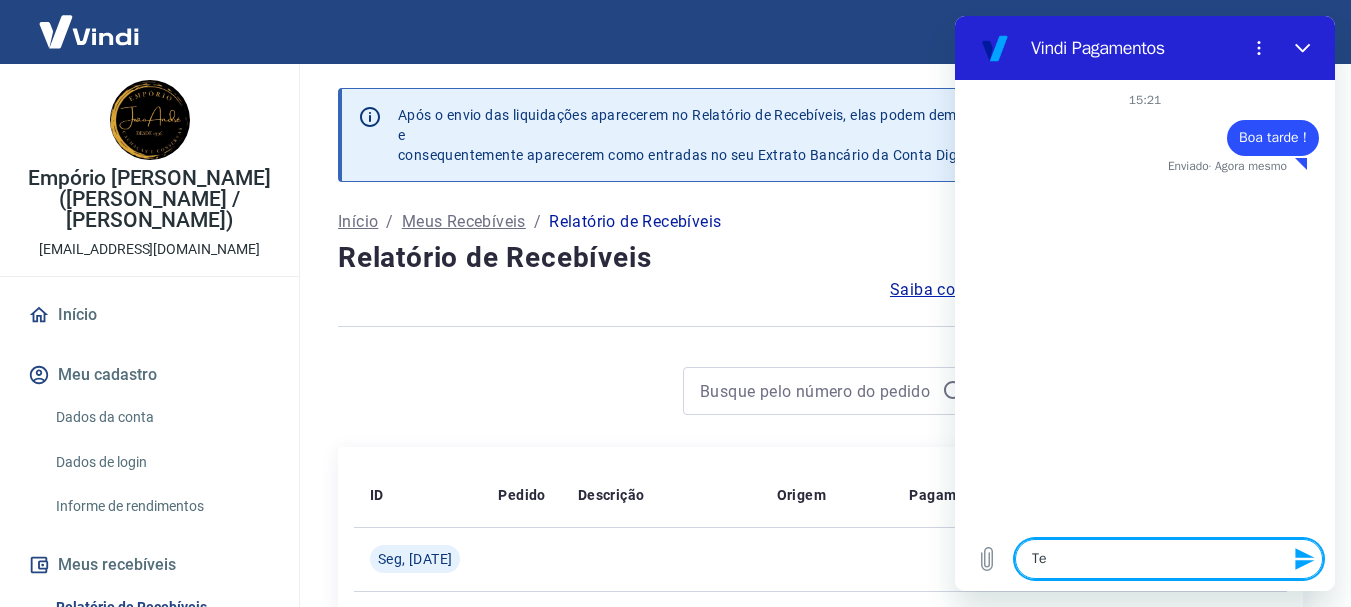 type on "Ten" 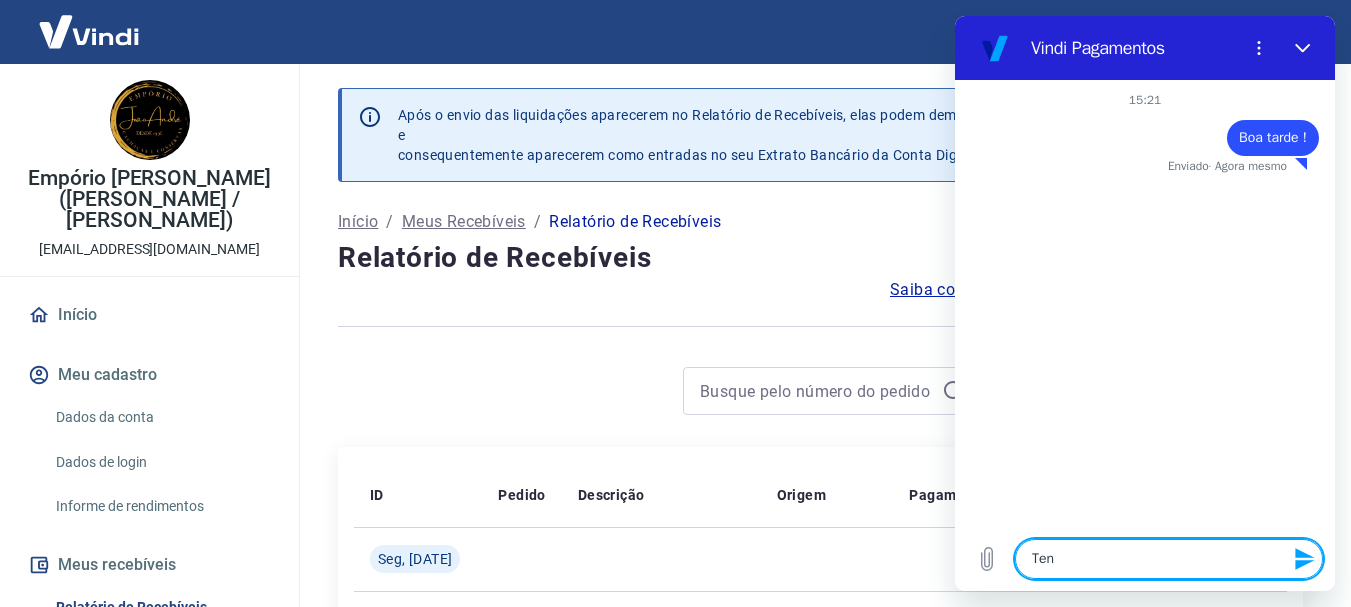 type on "Tenh" 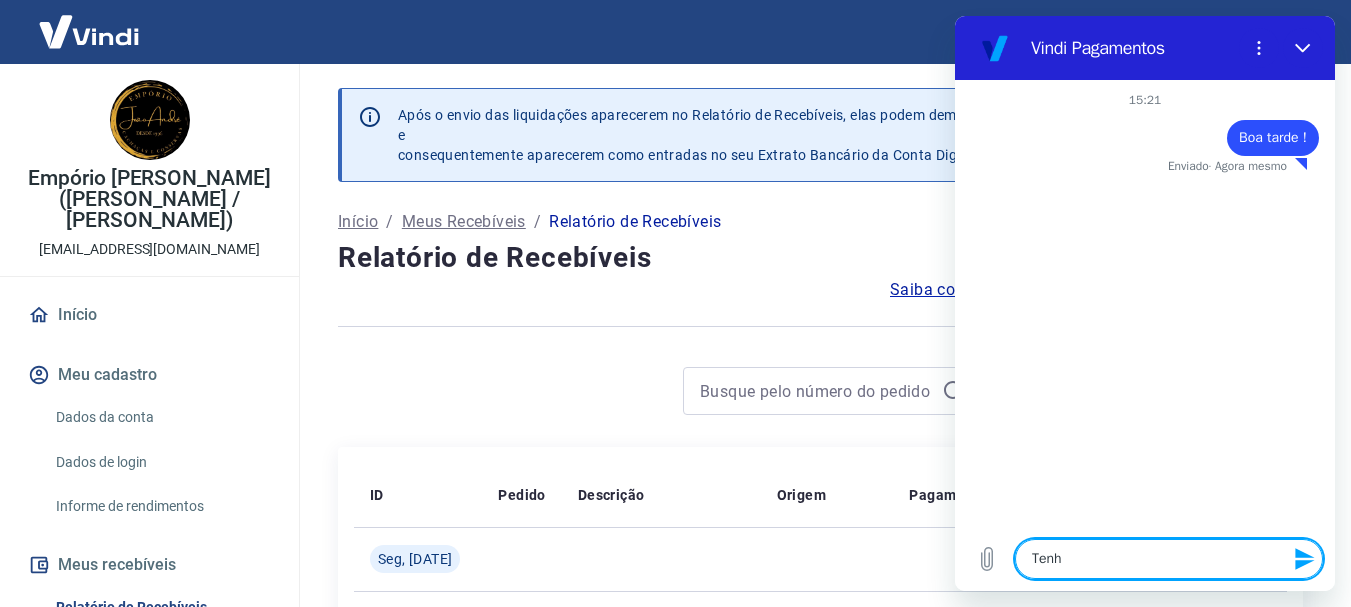 type on "Tenho" 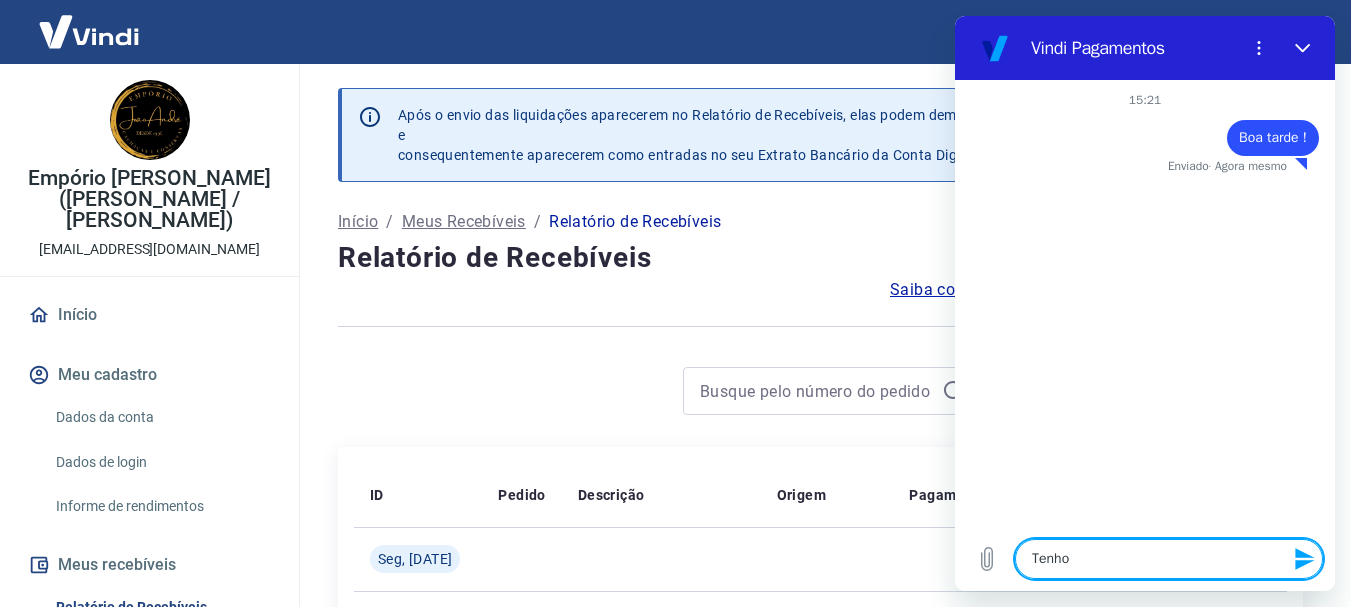 type on "Tenho" 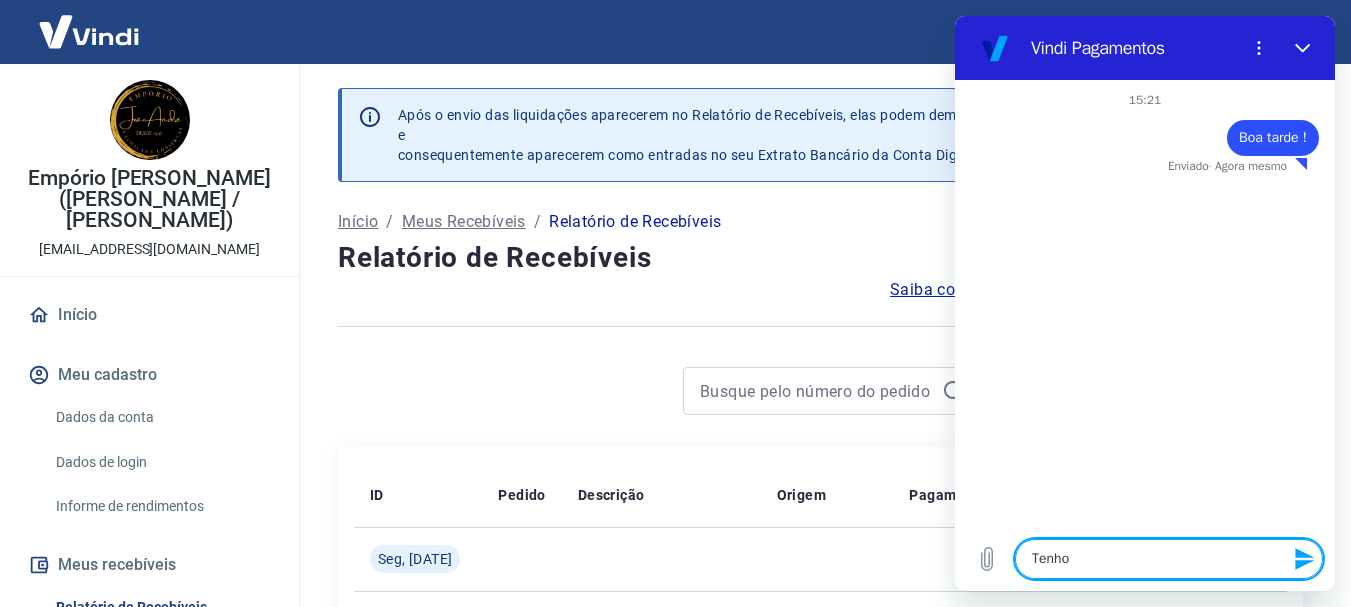 type on "x" 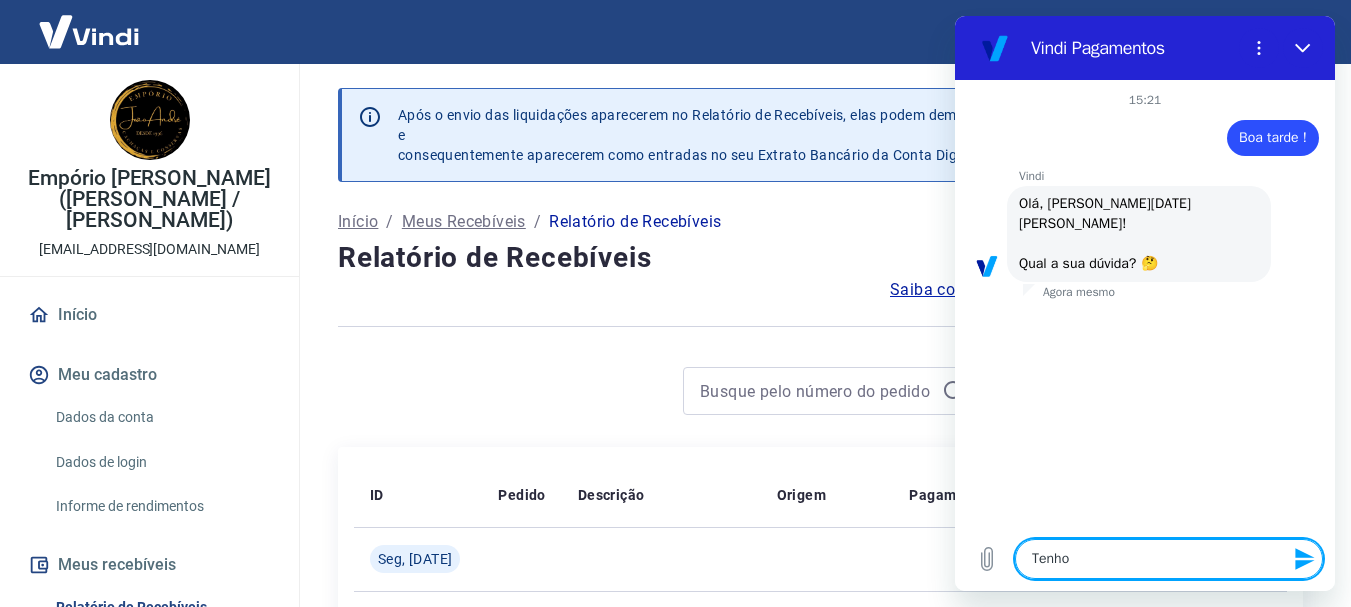 type on "Tenho d" 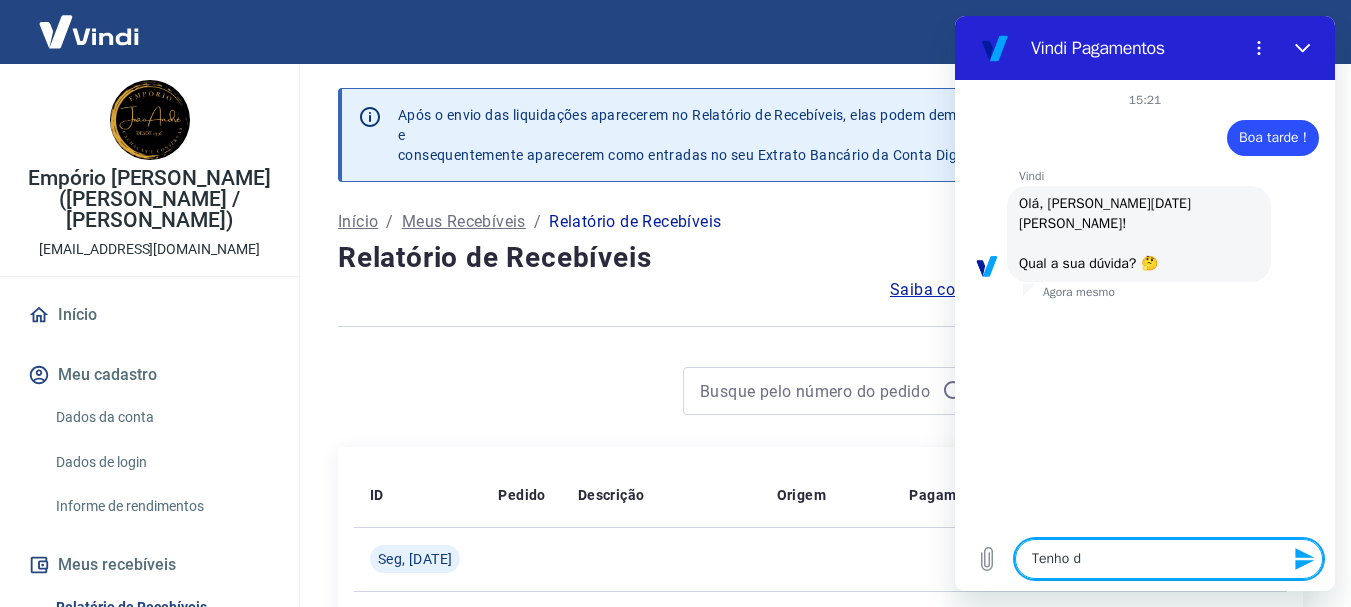type on "Tenho du" 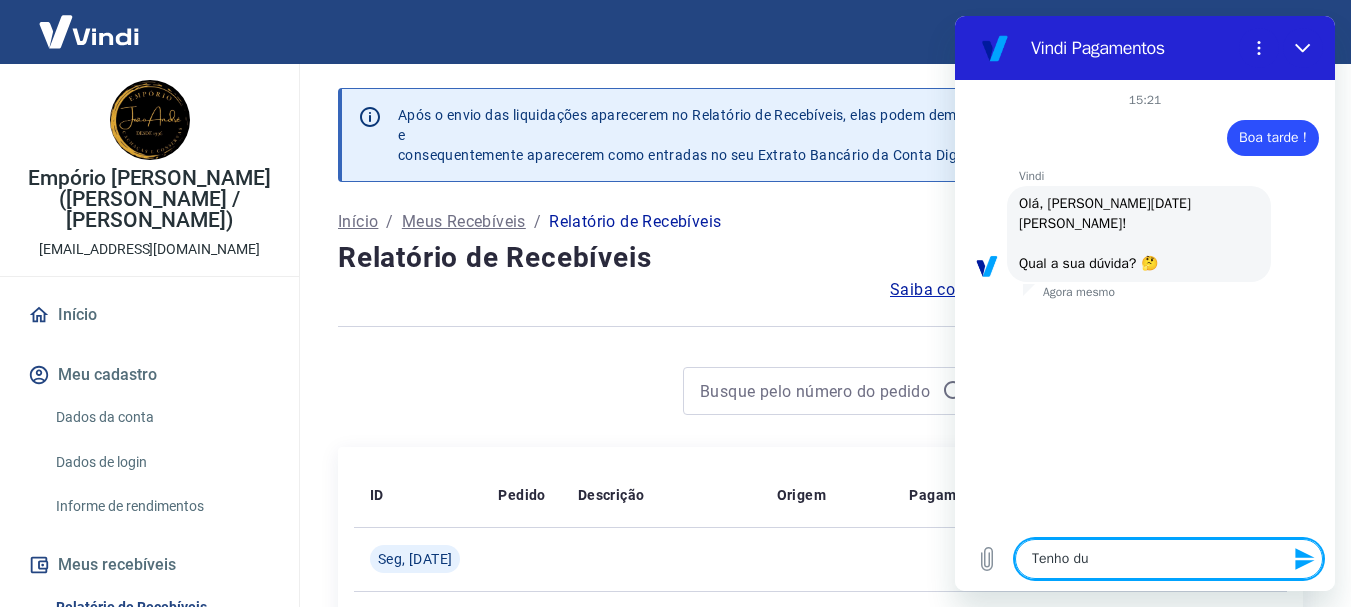 type on "Tenho dua" 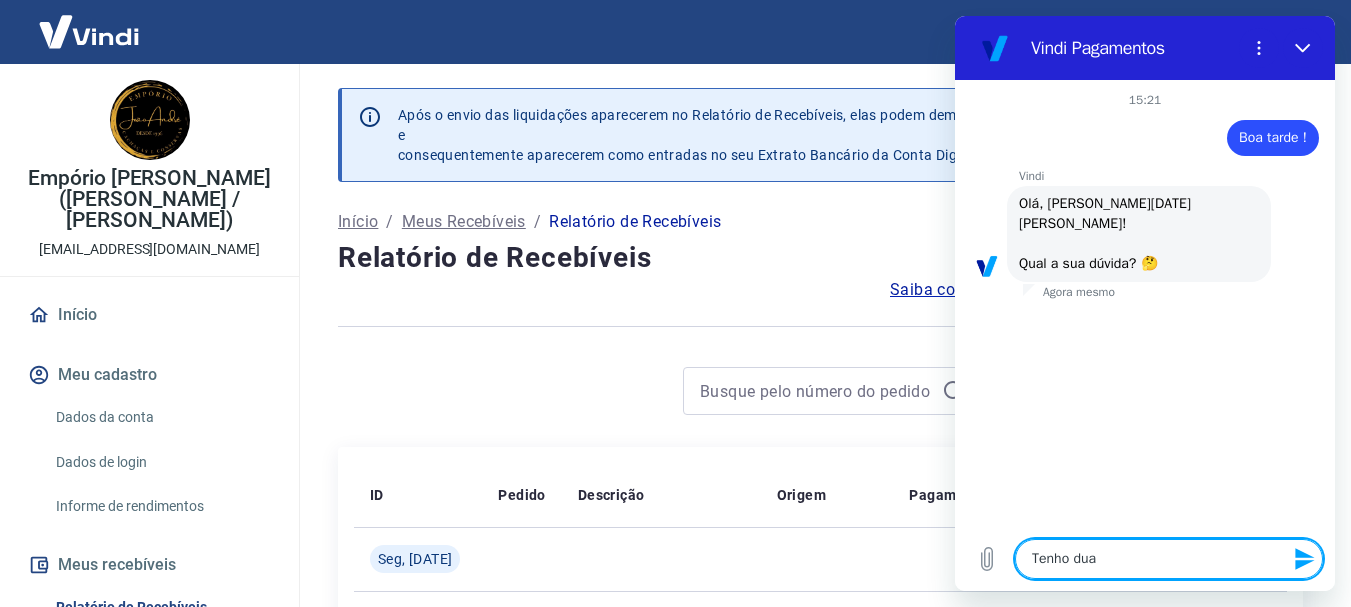 type on "x" 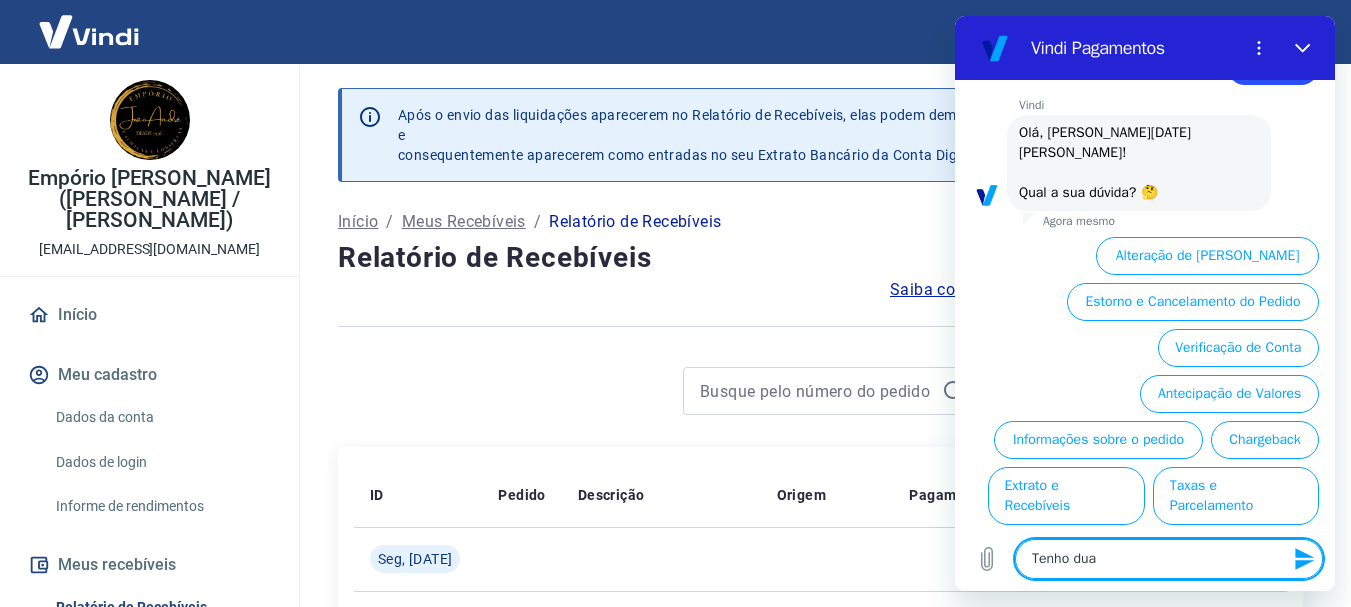 scroll, scrollTop: 126, scrollLeft: 0, axis: vertical 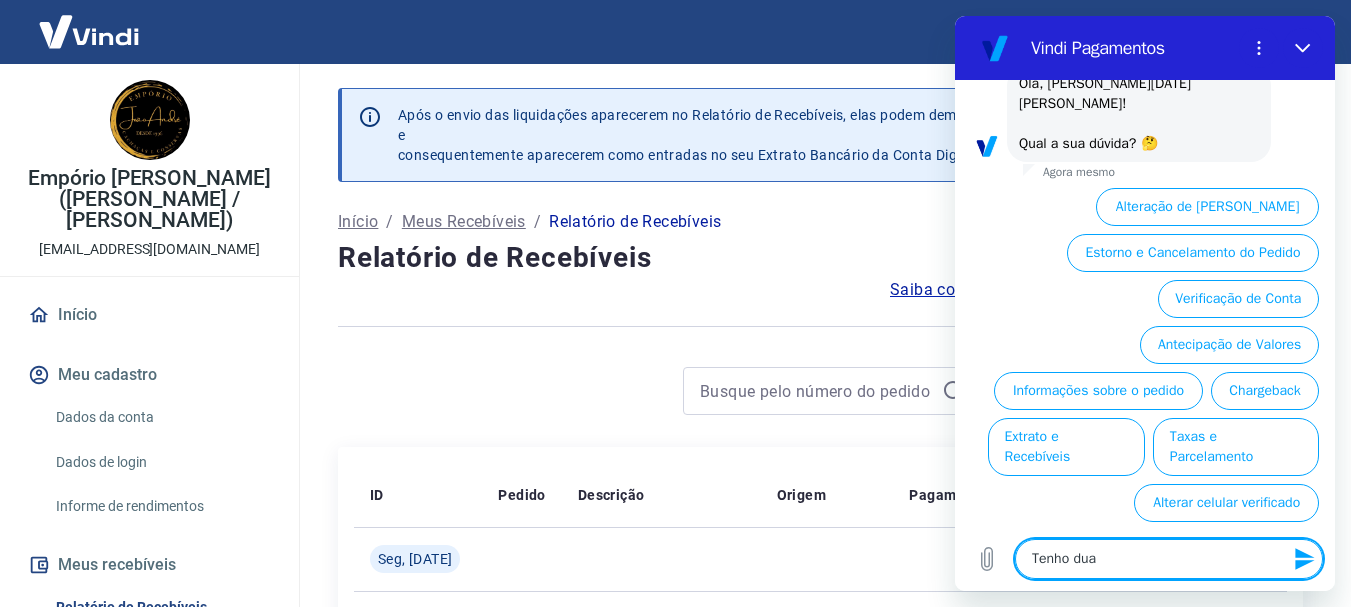 type on "Tenho duas" 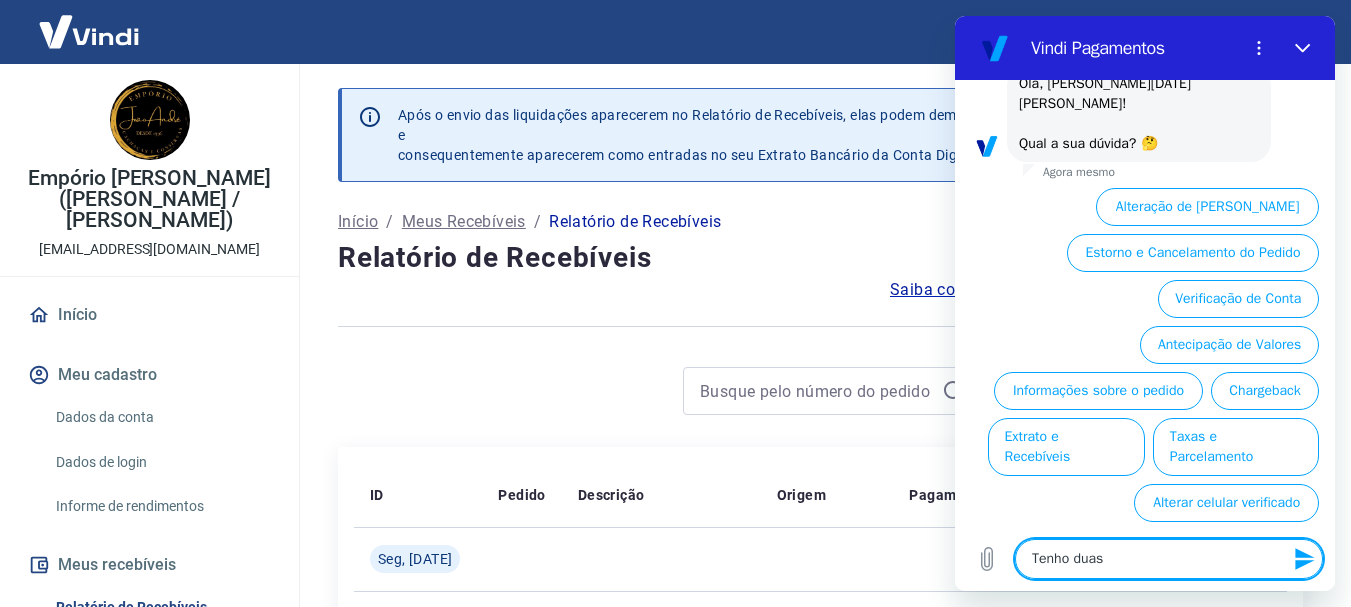 type on "Tenho duas" 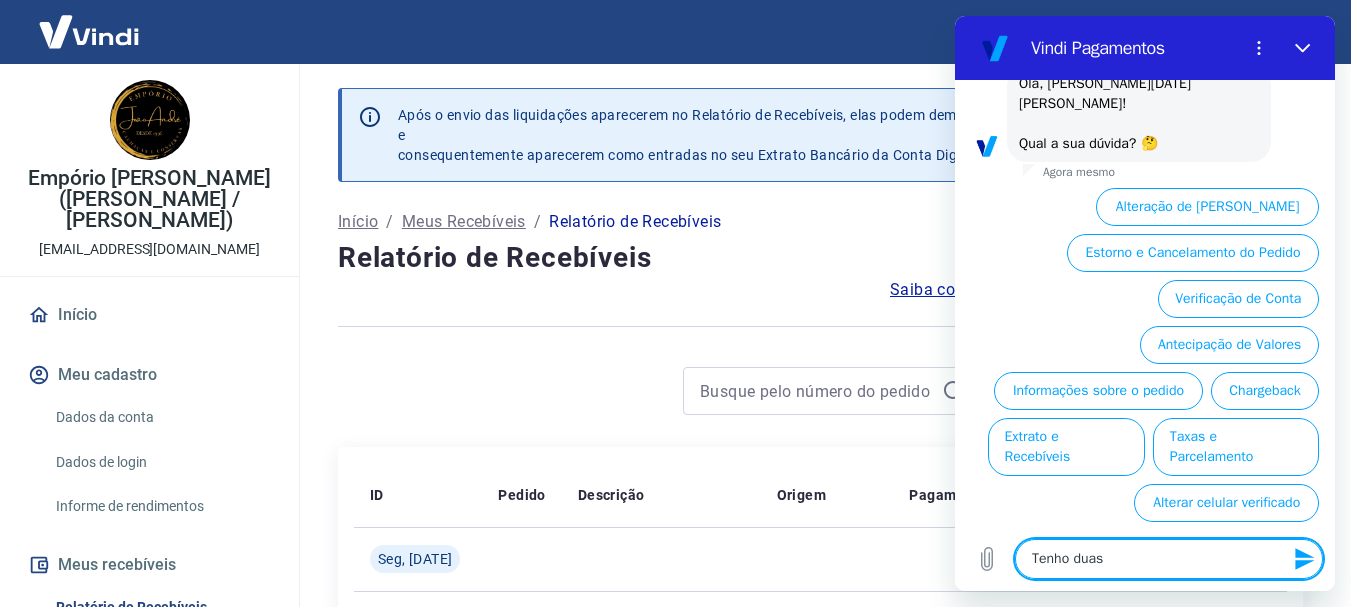 type on "Tenho duas" 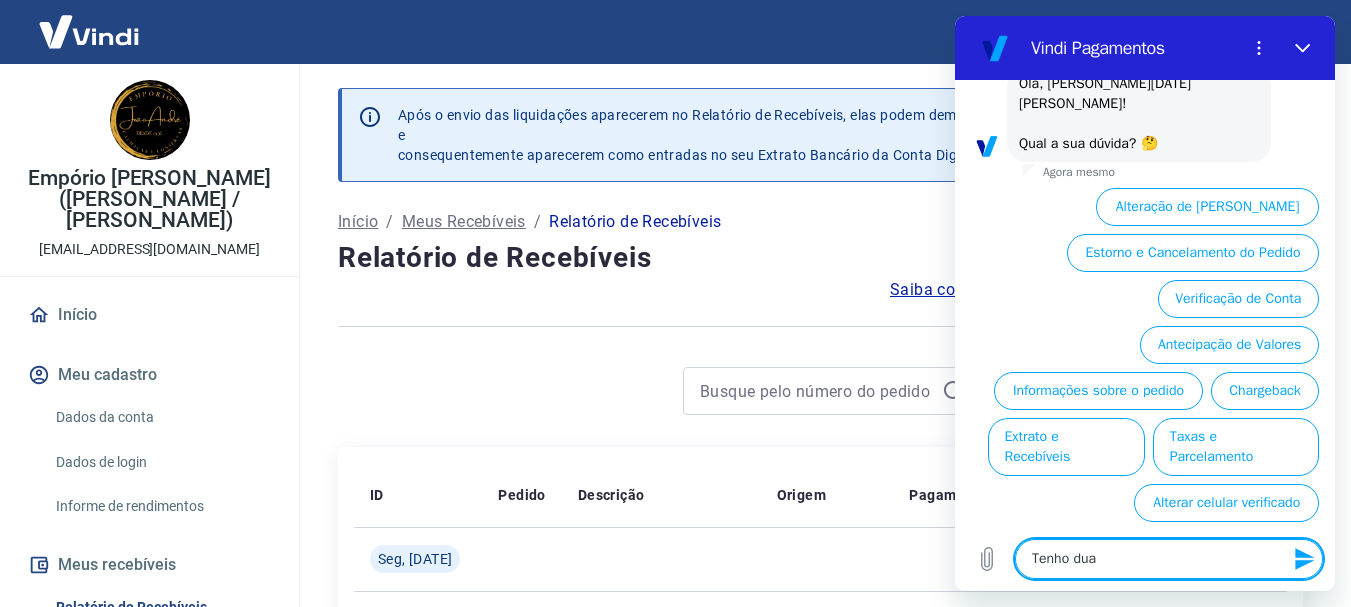 type on "Tenho du" 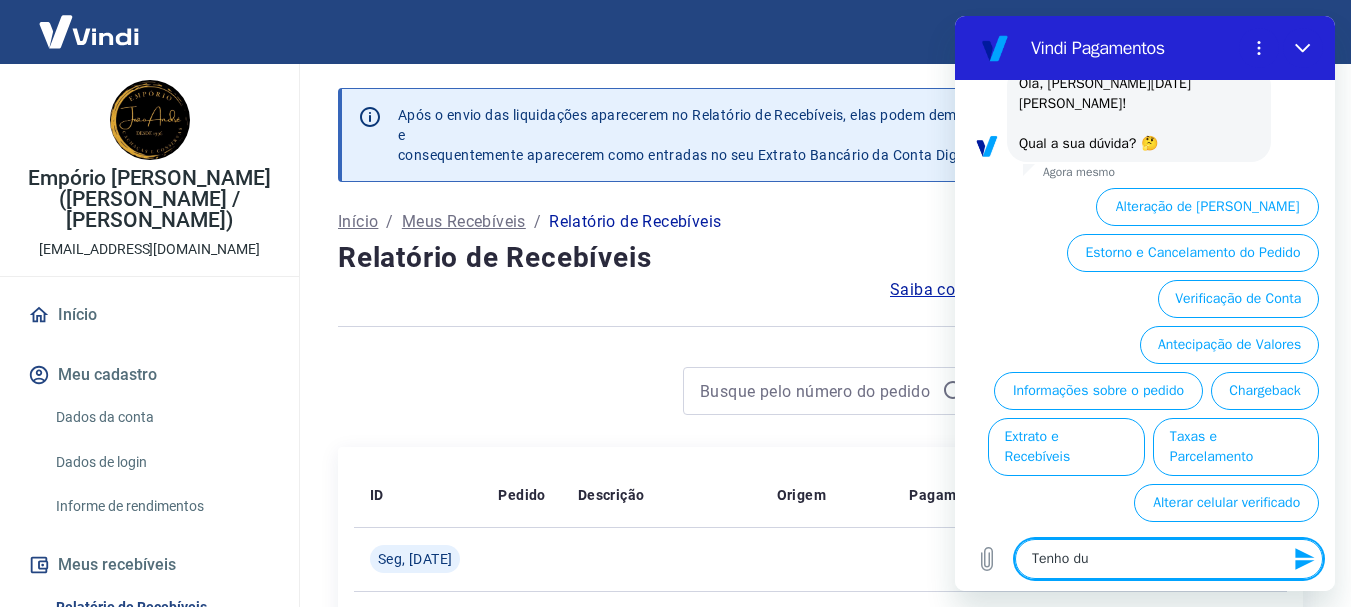 type on "Tenho d" 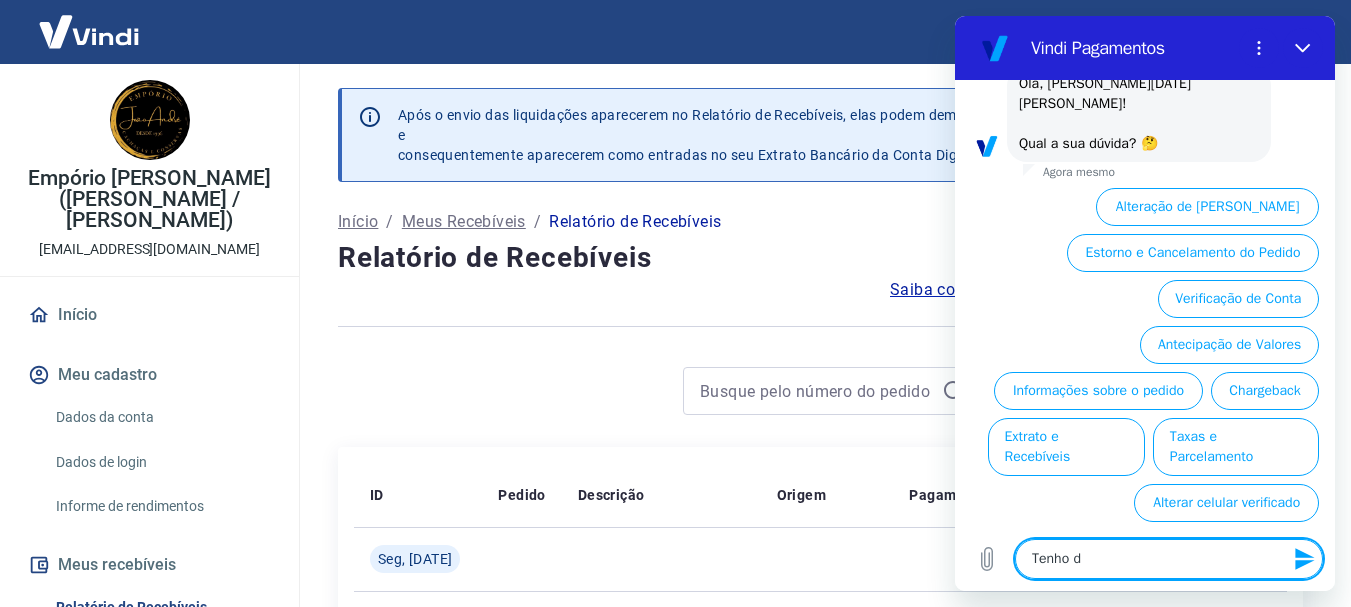 type on "Tenho" 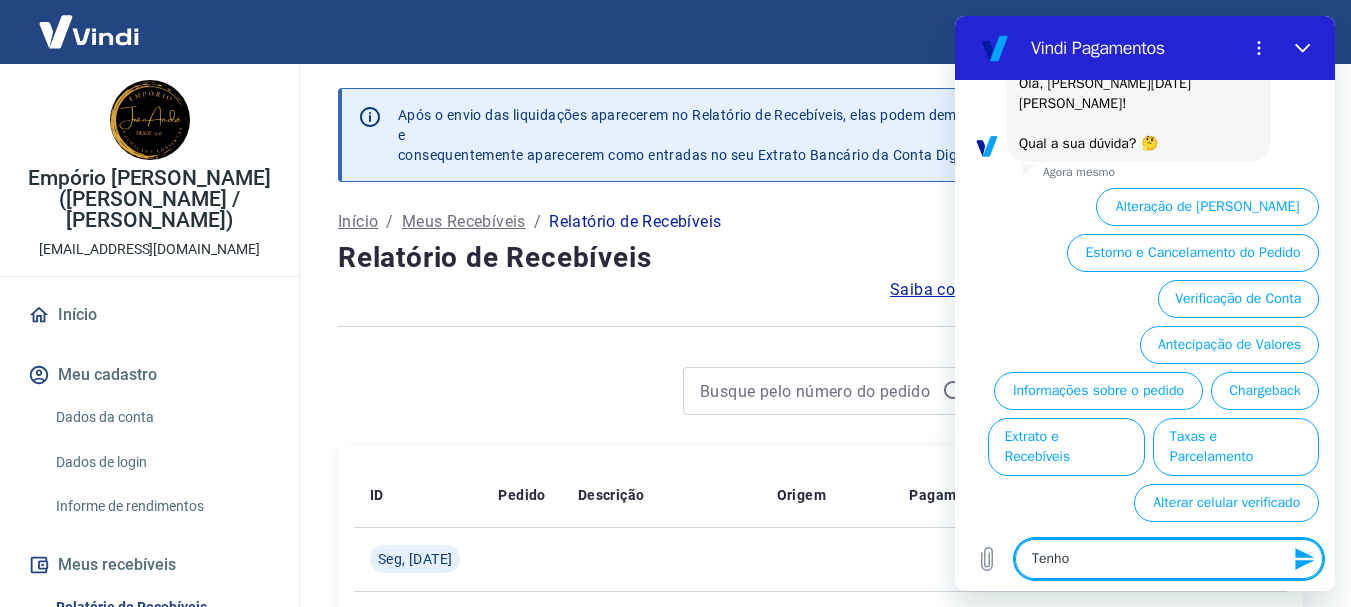 type on "x" 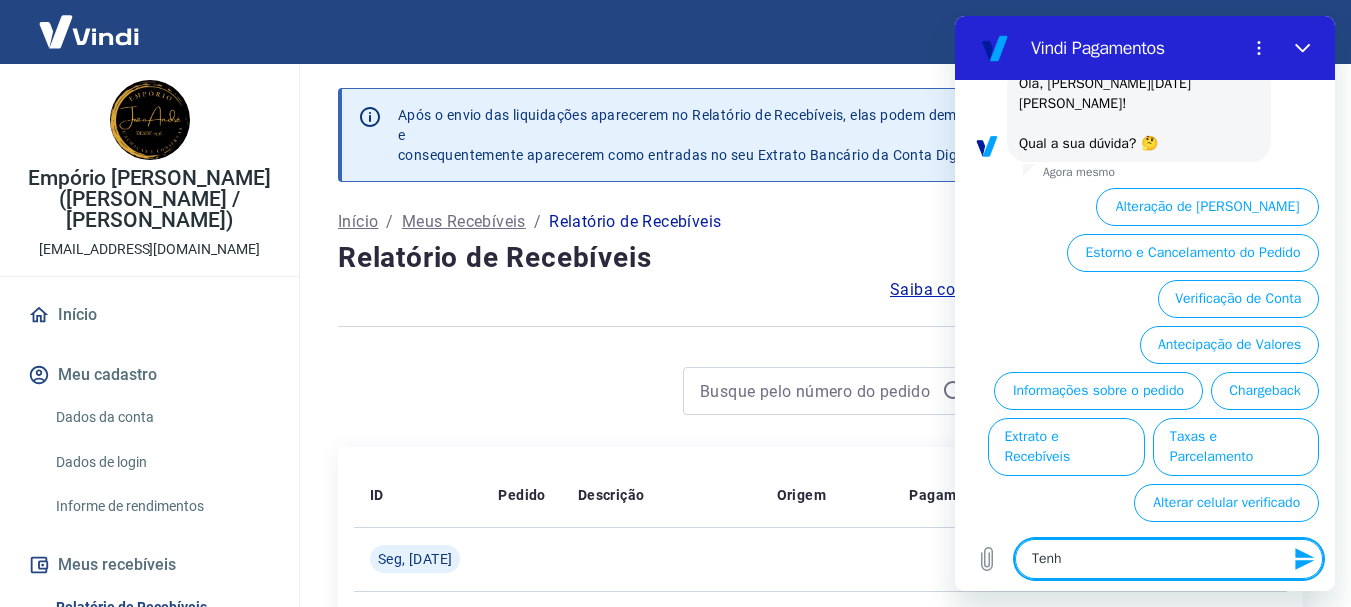 type on "Ten" 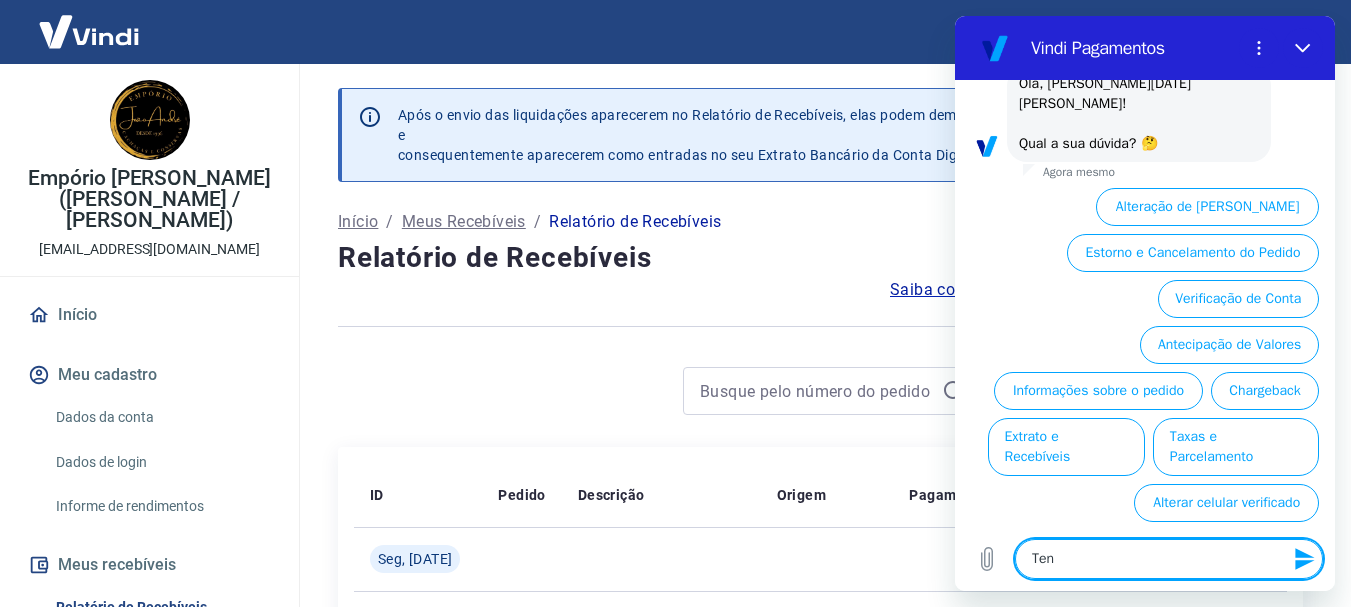 type on "Te" 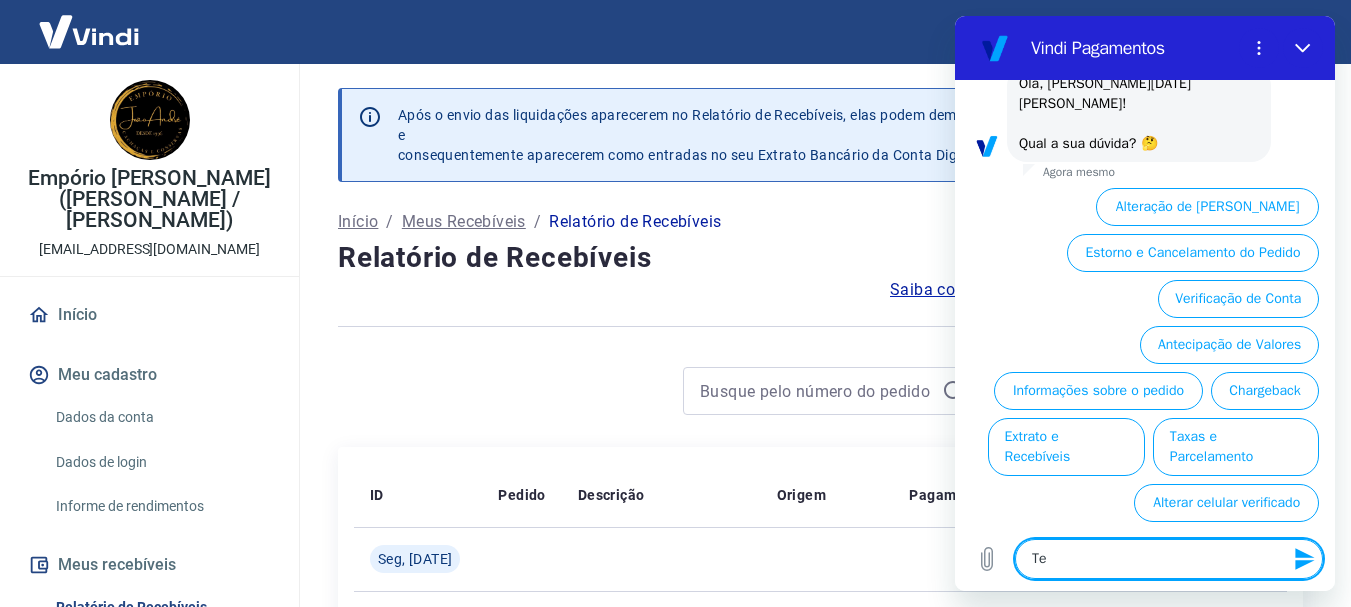 type on "T" 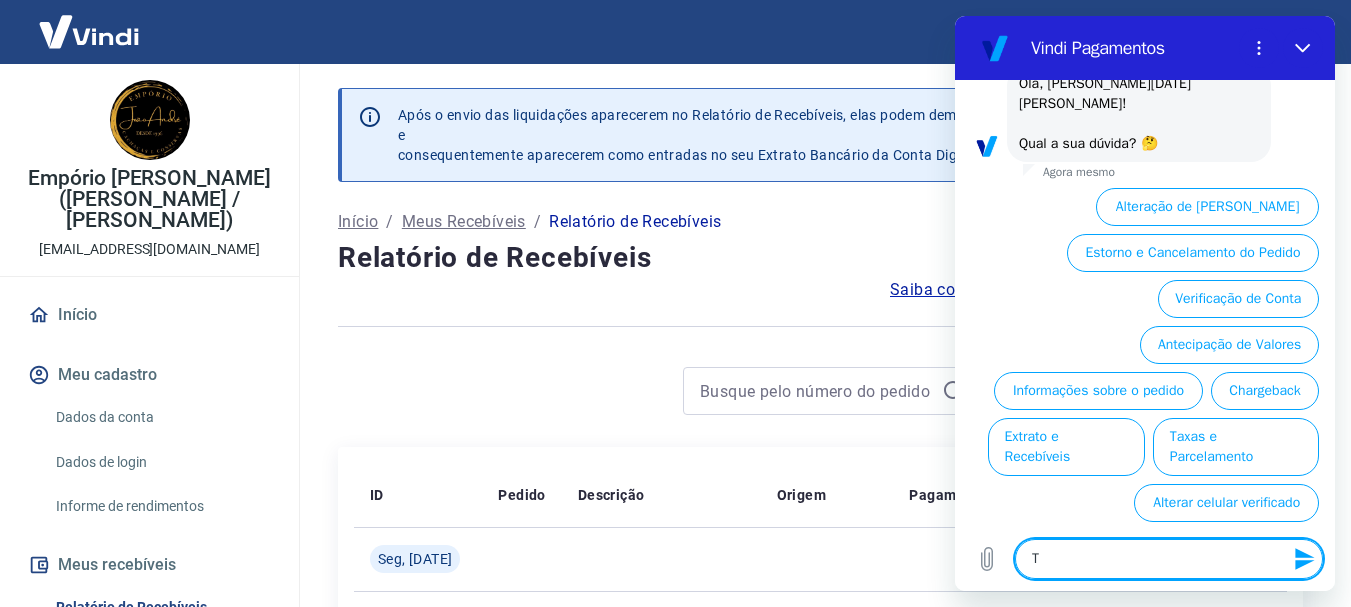 type 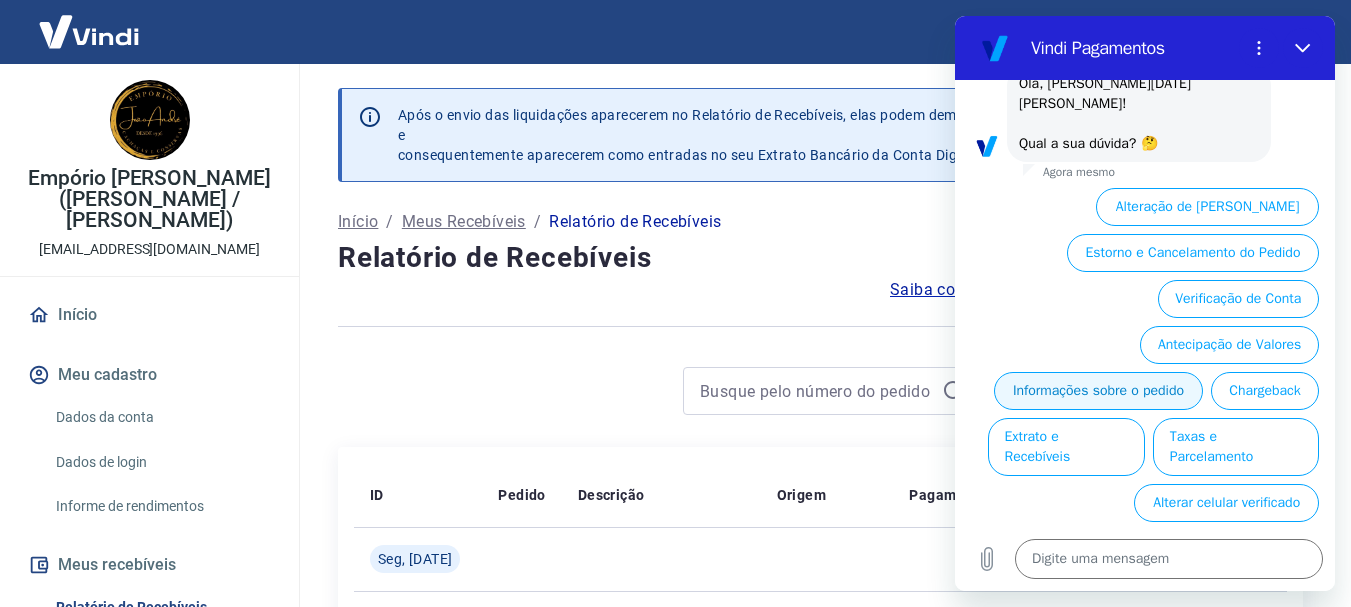 click on "Informações sobre o pedido" at bounding box center [1098, 391] 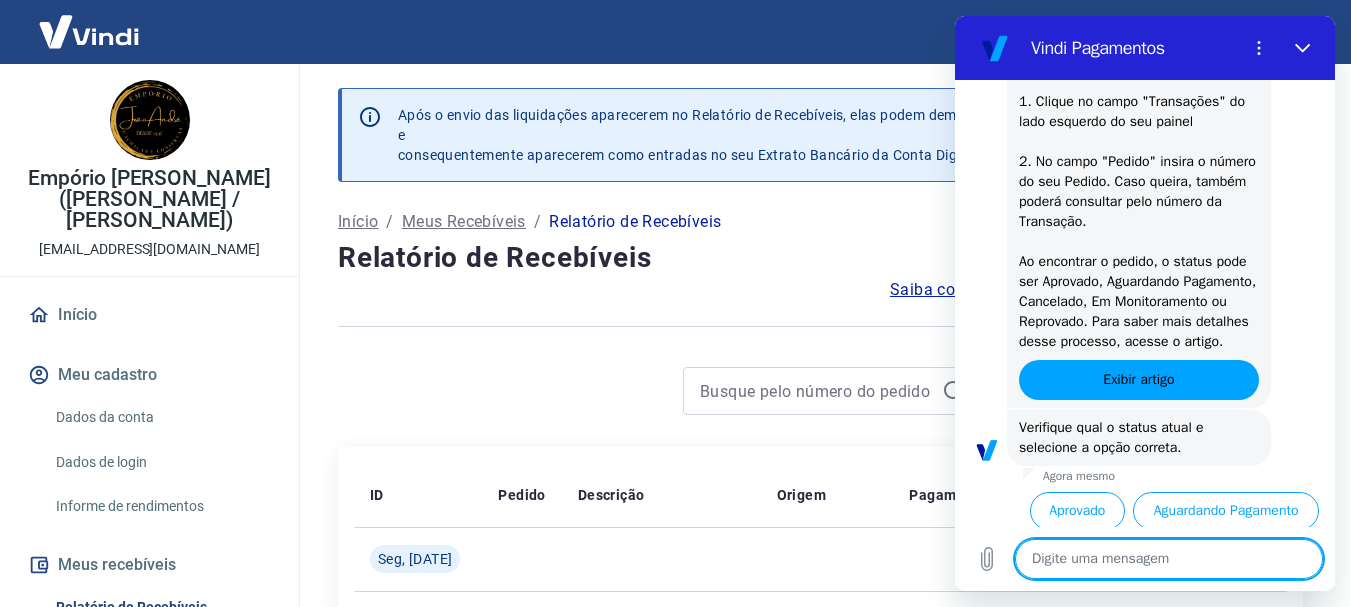 scroll, scrollTop: 516, scrollLeft: 0, axis: vertical 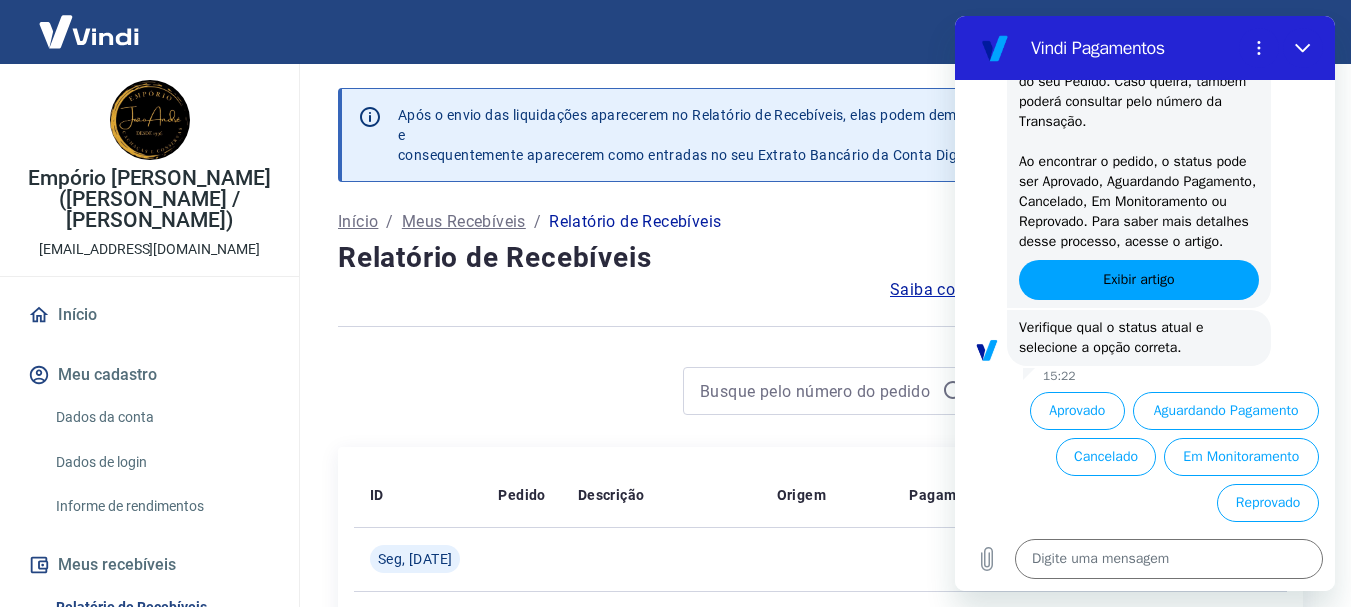 click on "Sair" at bounding box center [675, 32] 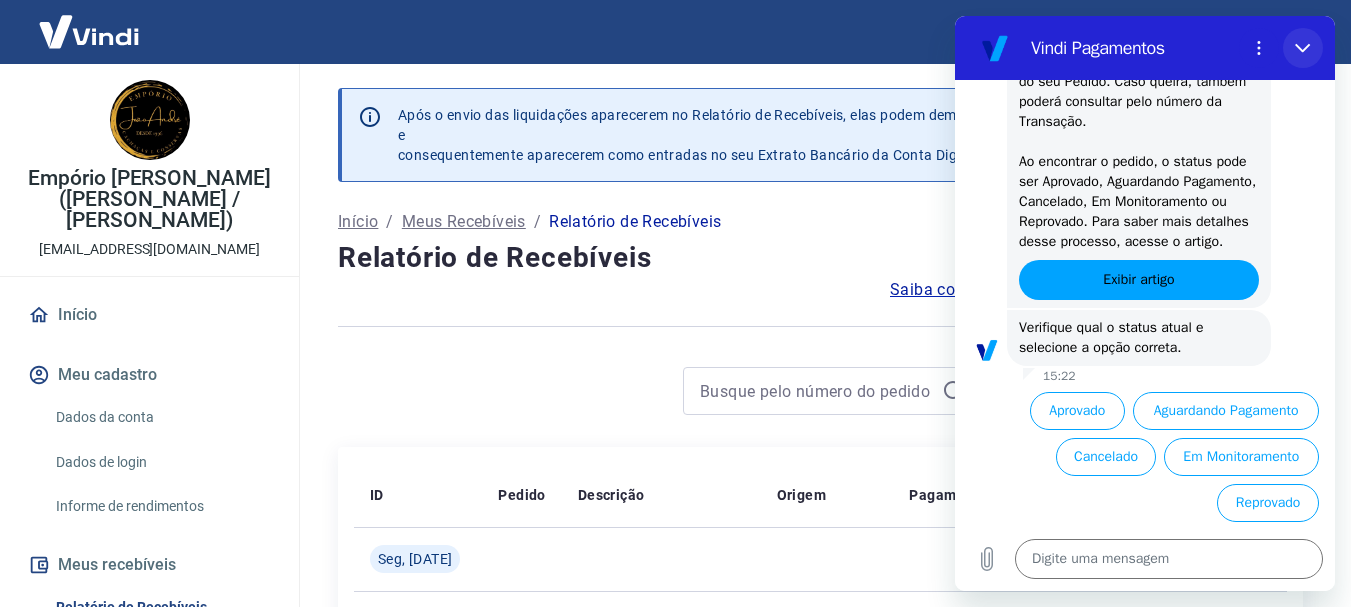 click 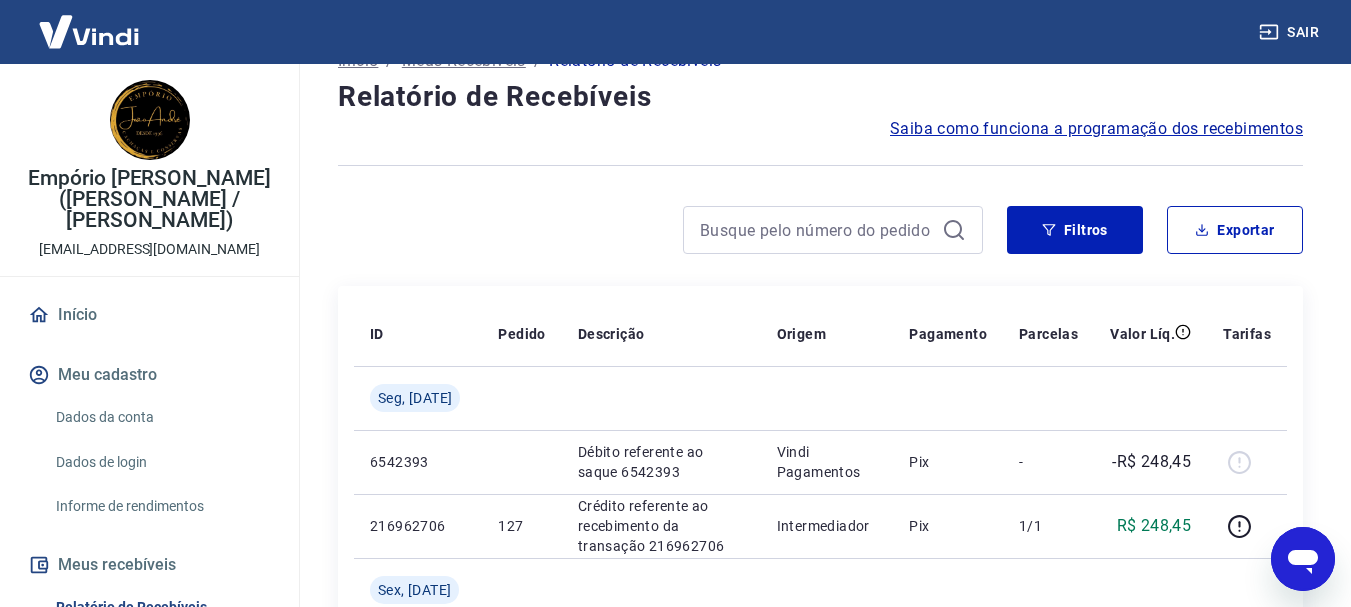scroll, scrollTop: 61, scrollLeft: 0, axis: vertical 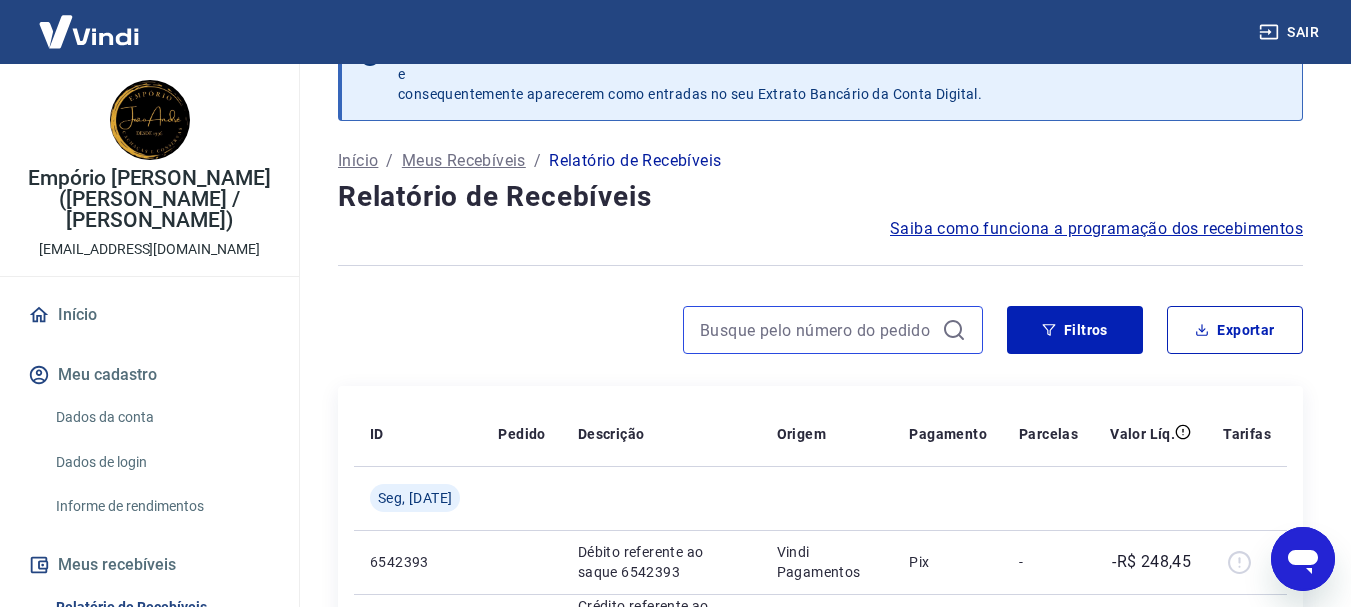 click at bounding box center (817, 330) 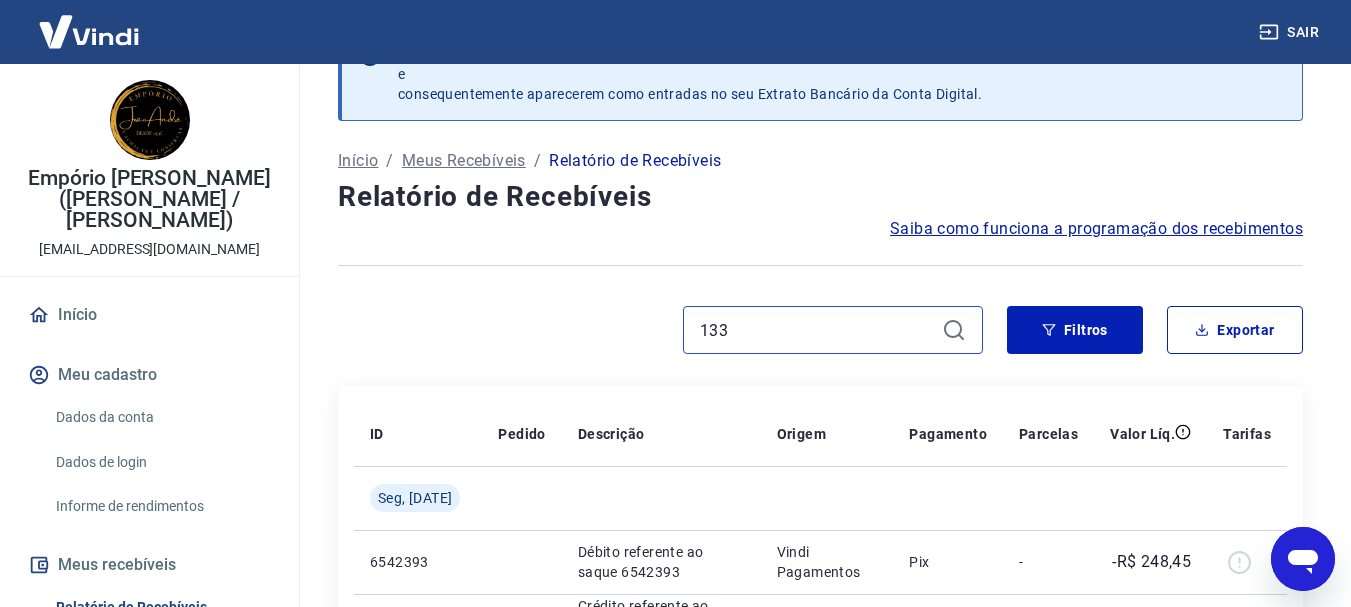 click on "133" at bounding box center [817, 330] 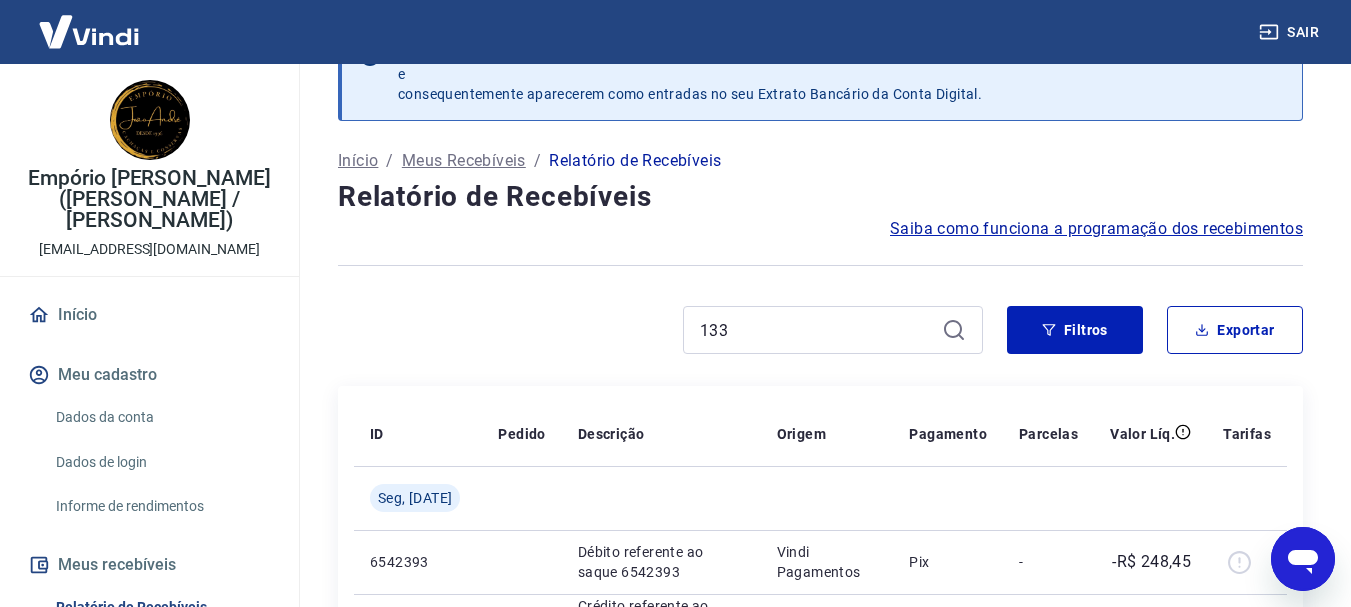 click 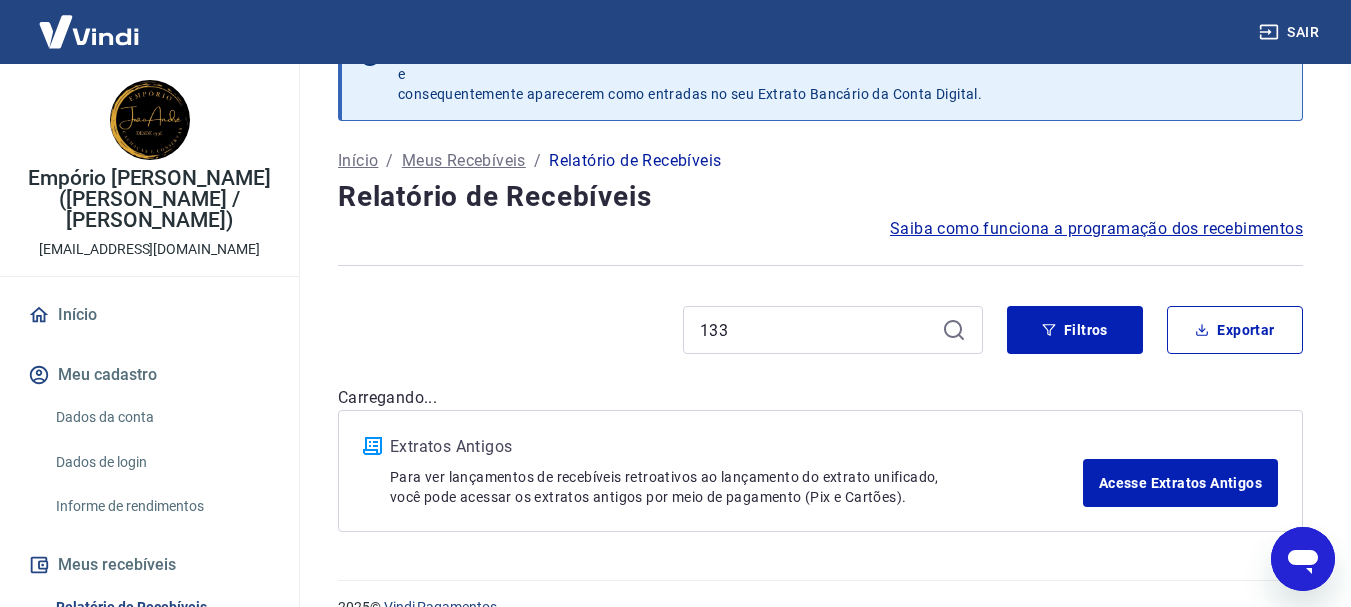 click 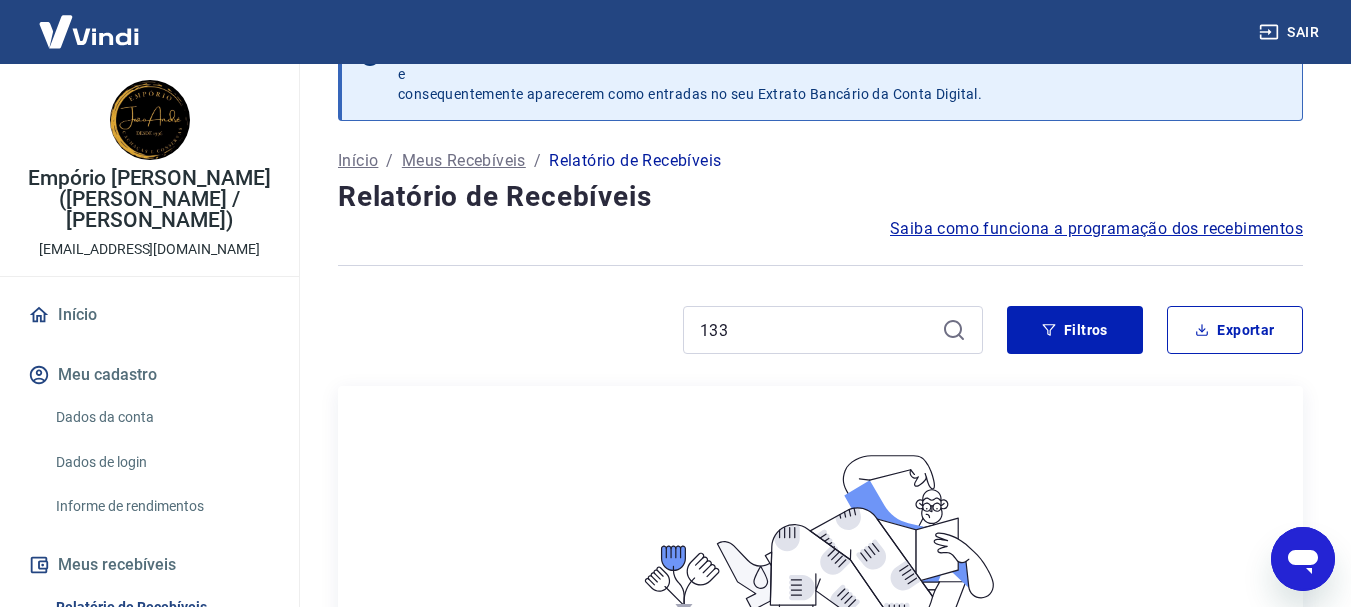 type on "x" 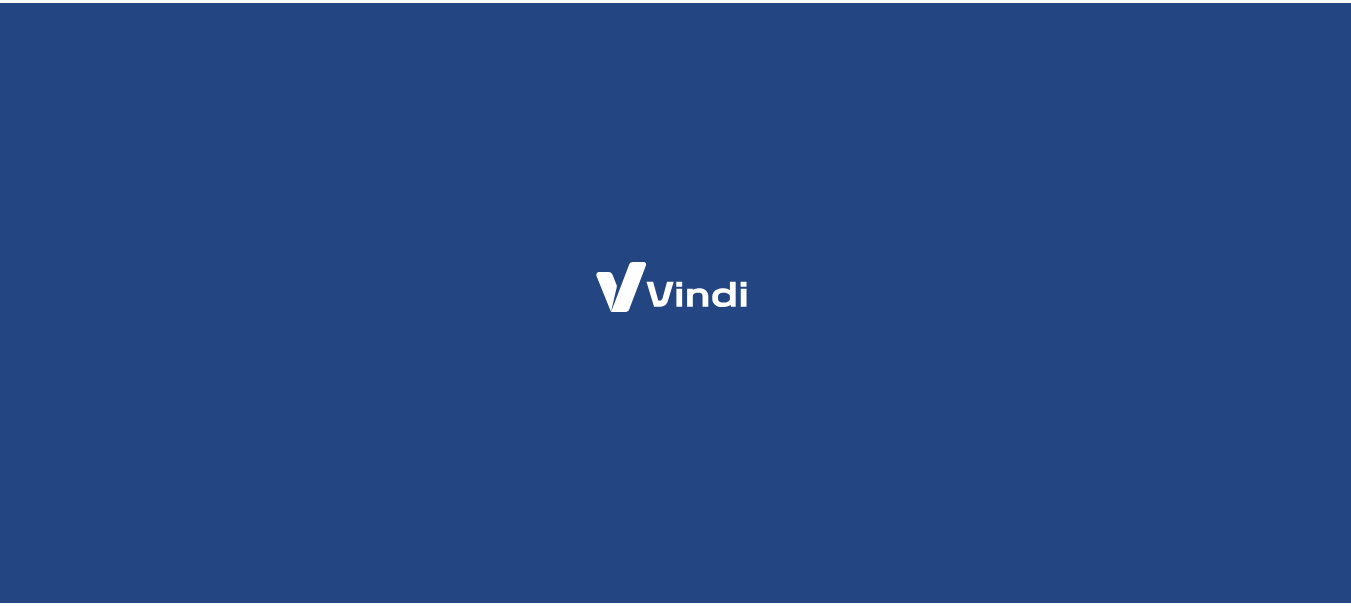 scroll, scrollTop: 0, scrollLeft: 0, axis: both 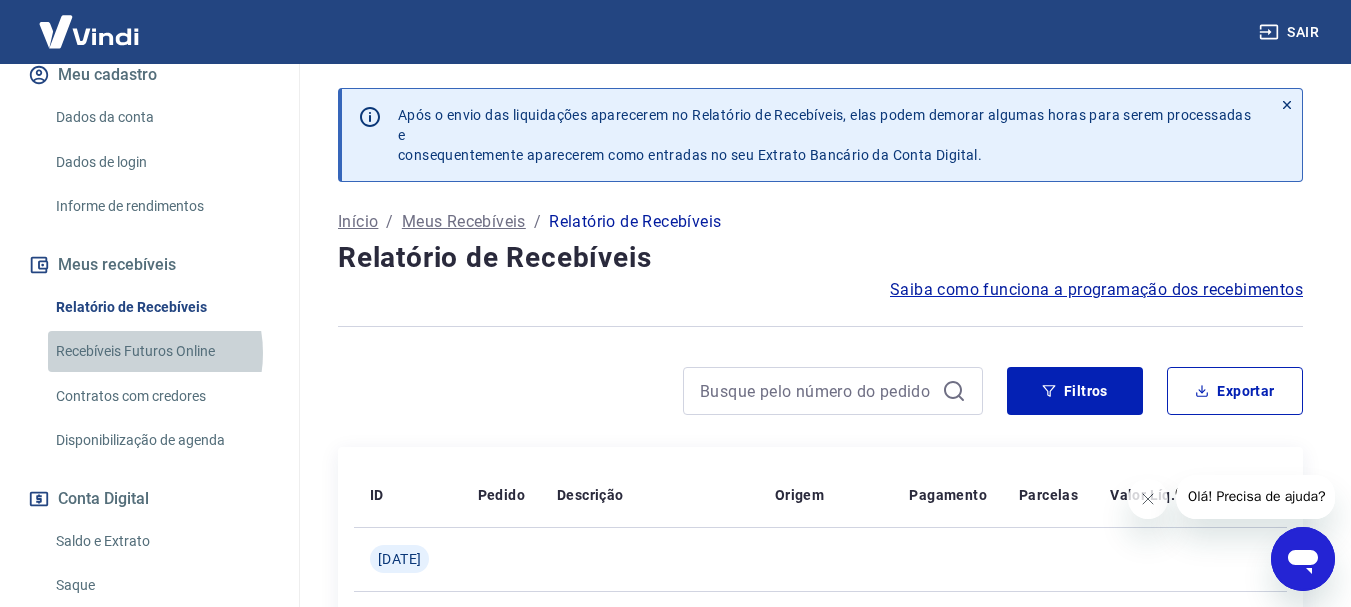 click on "Recebíveis Futuros Online" at bounding box center [161, 351] 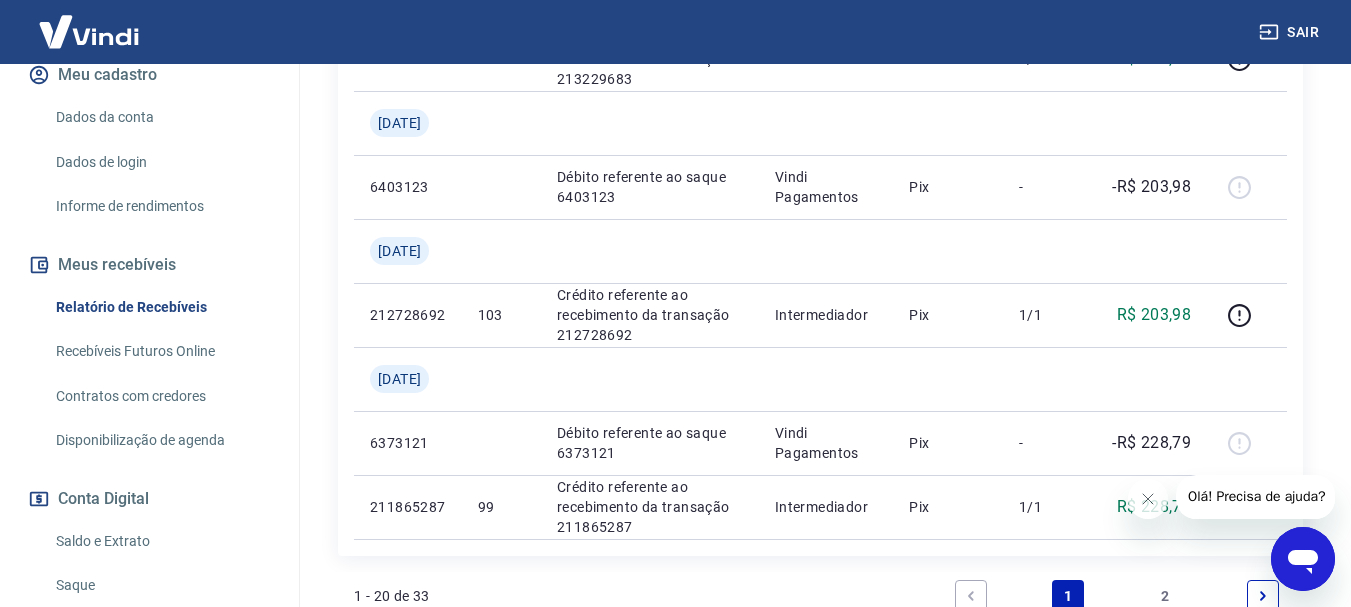 scroll, scrollTop: 1700, scrollLeft: 0, axis: vertical 